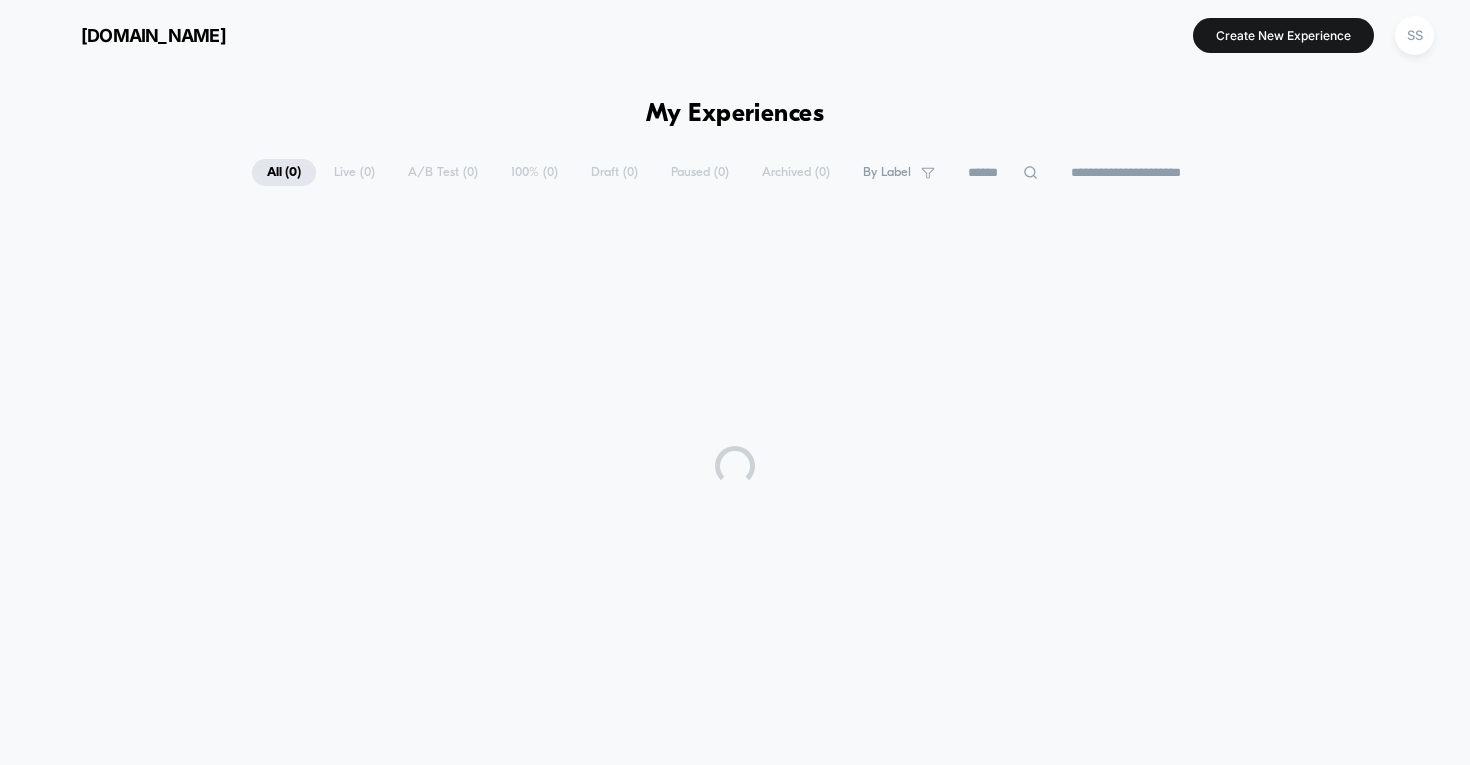 scroll, scrollTop: 0, scrollLeft: 0, axis: both 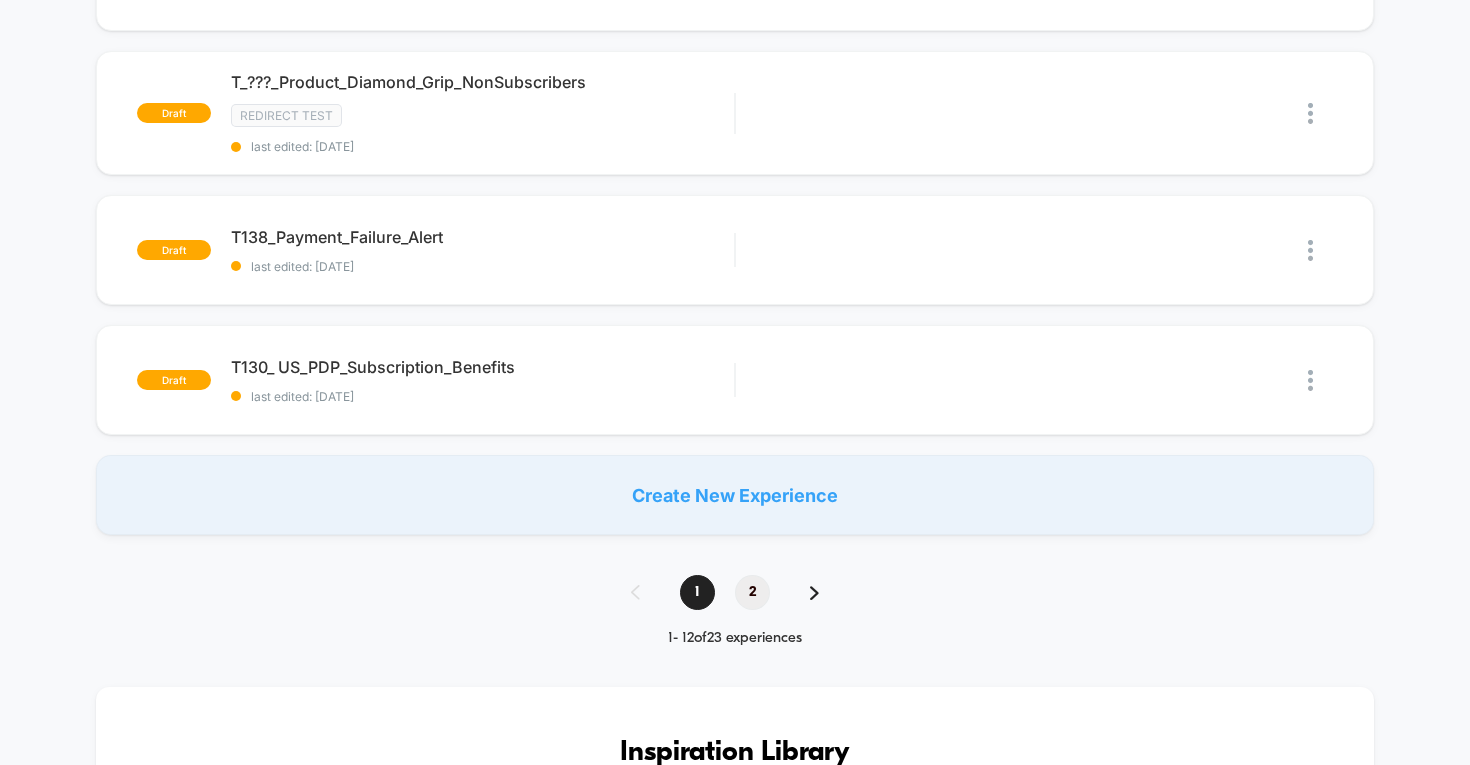 click on "2" at bounding box center (752, 592) 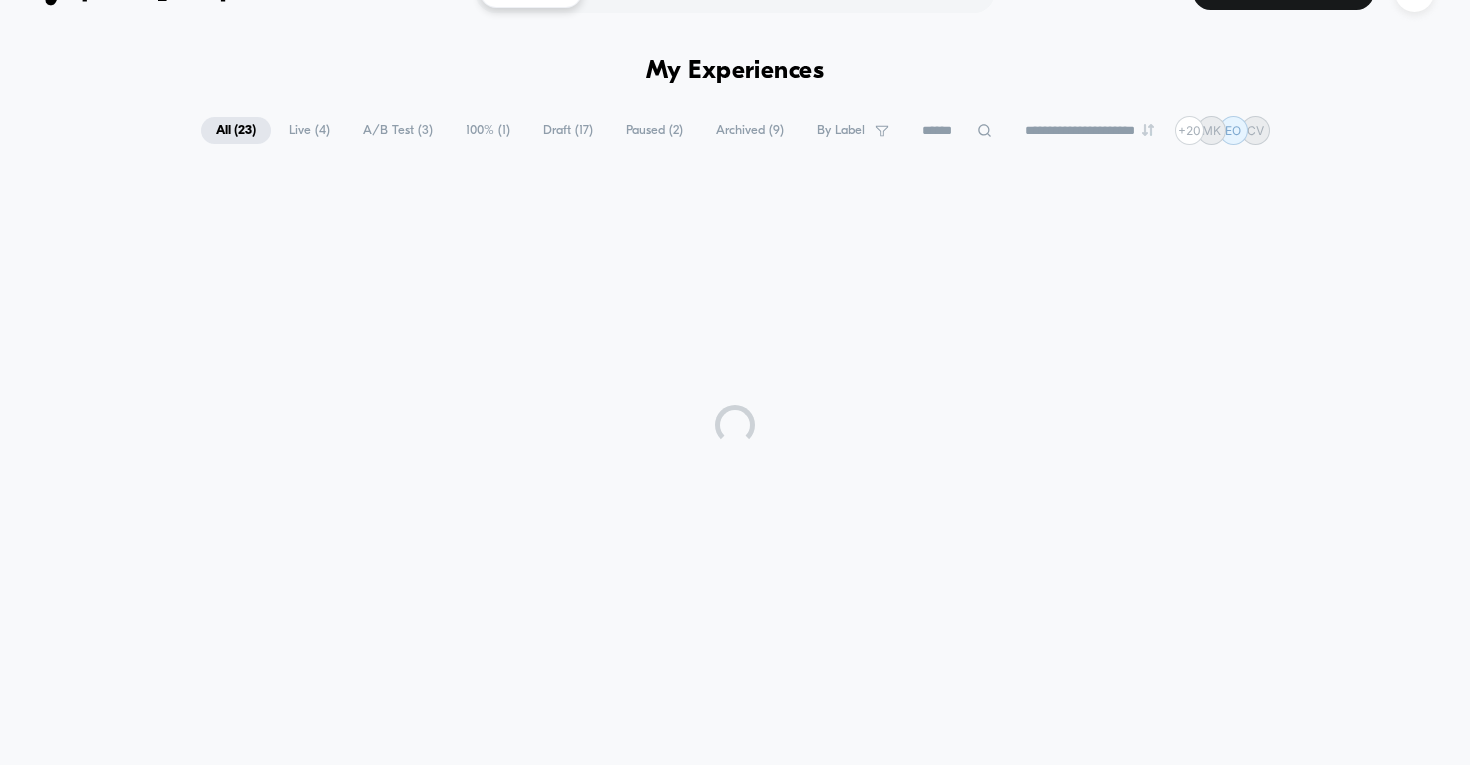 scroll, scrollTop: 1218, scrollLeft: 0, axis: vertical 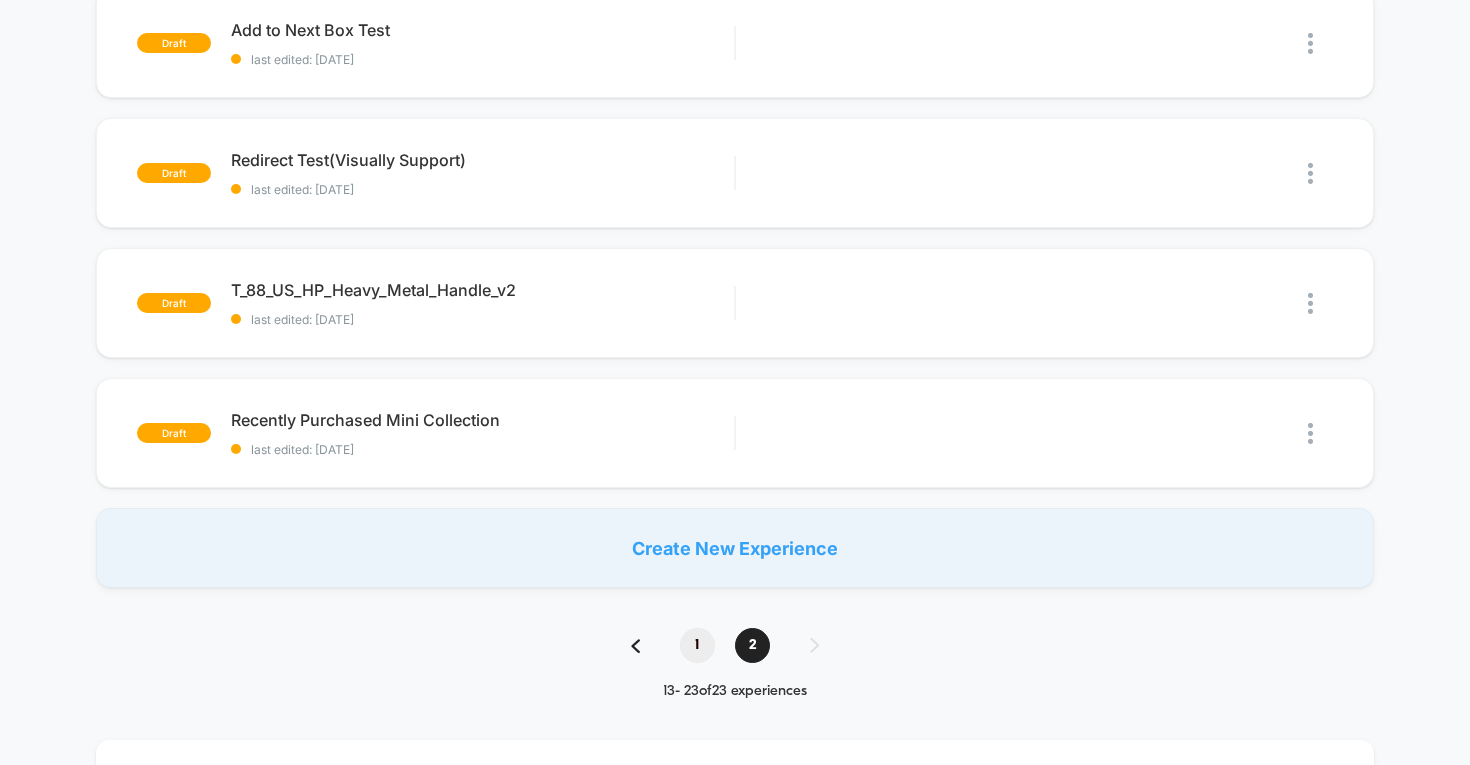 click on "1" at bounding box center [697, 645] 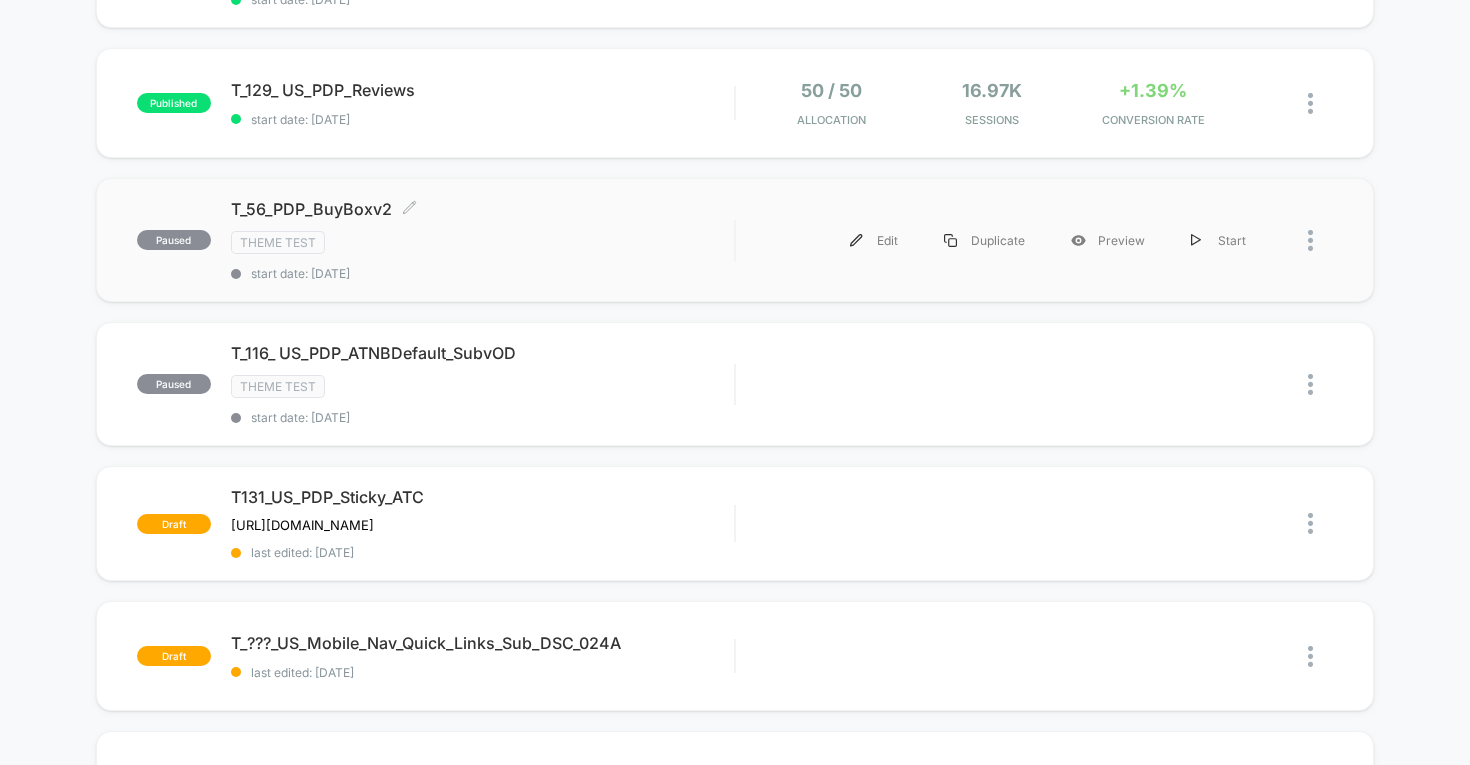 scroll, scrollTop: 0, scrollLeft: 0, axis: both 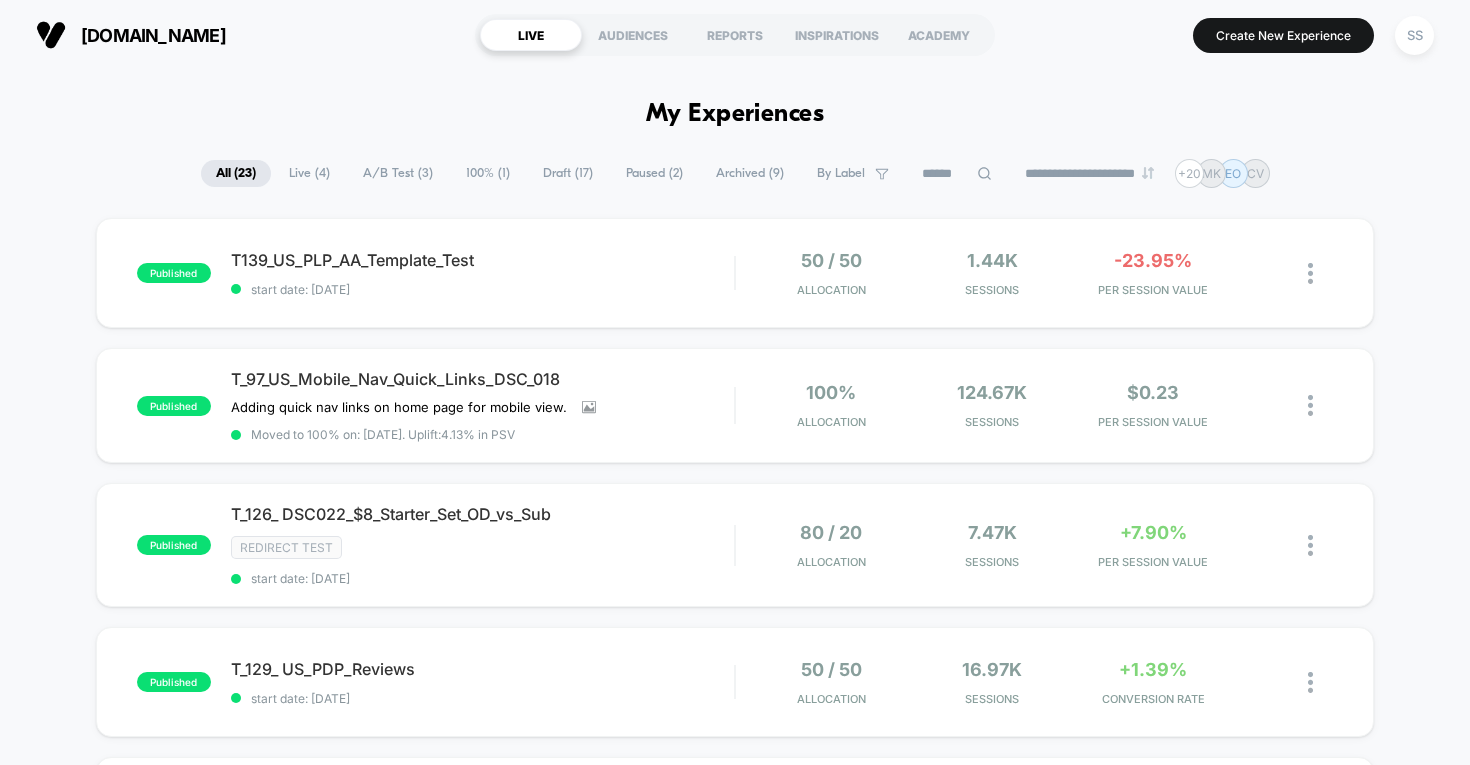 click on "Draft ( 17 )" at bounding box center [568, 173] 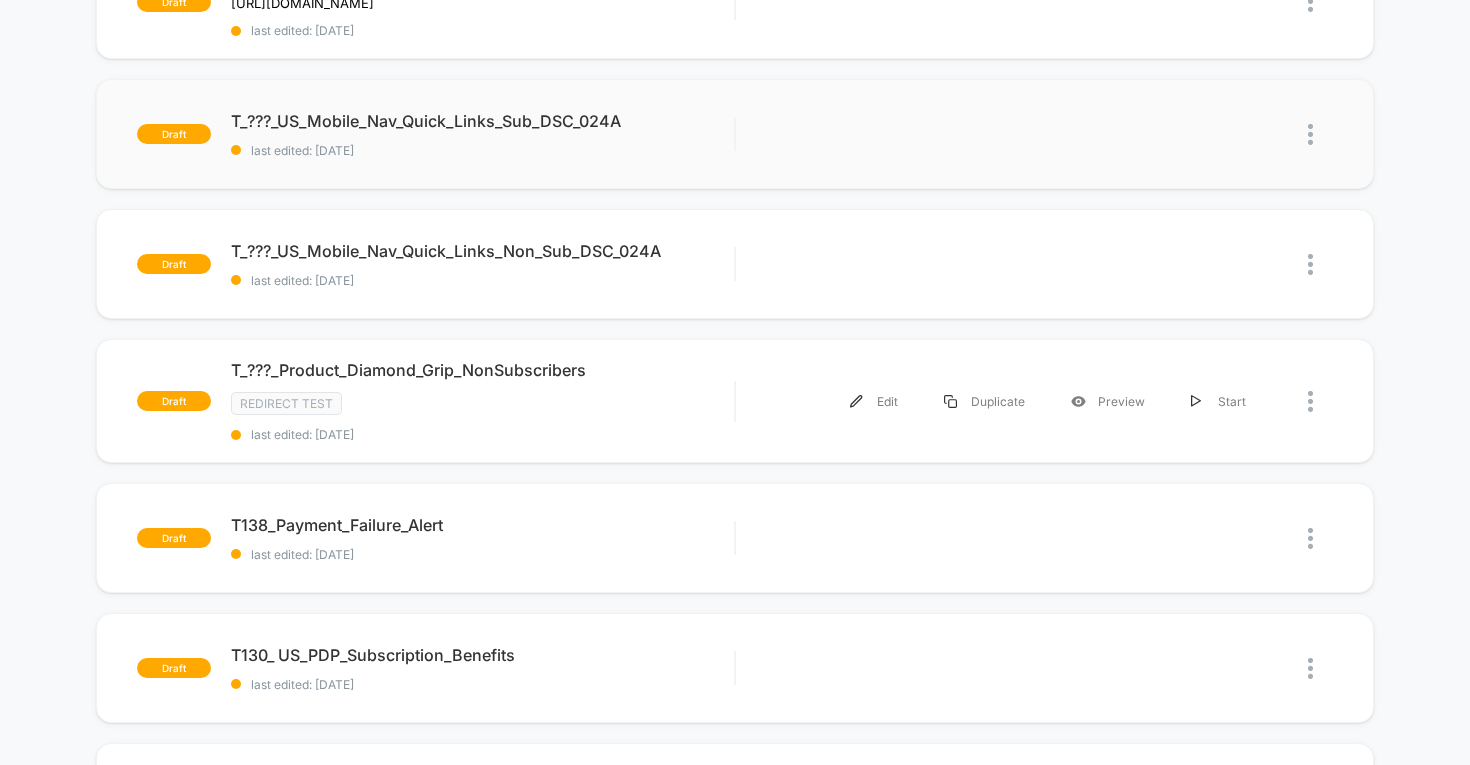 scroll, scrollTop: 370, scrollLeft: 0, axis: vertical 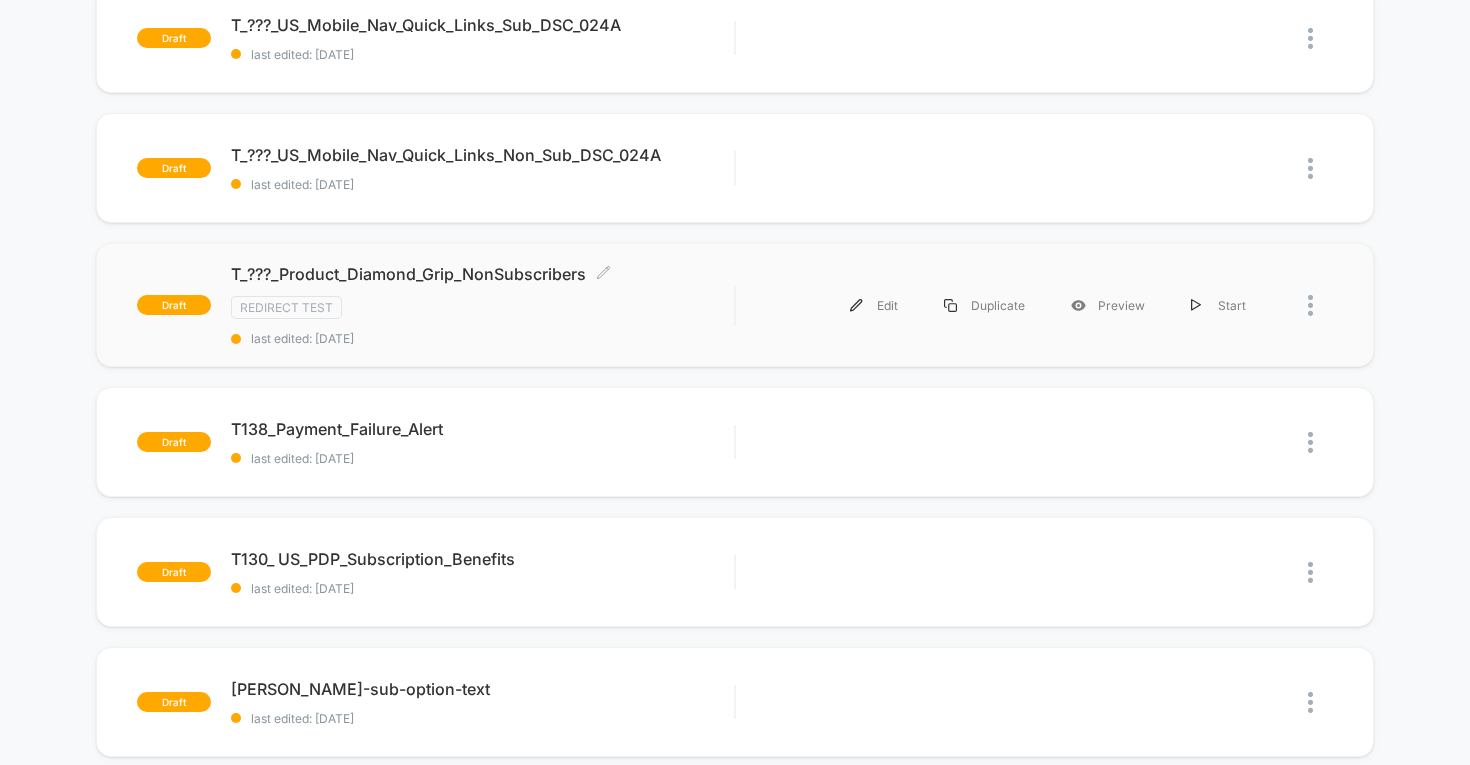 click on "T_???_Product_Diamond_Grip_NonSubscribers Click to edit experience details" at bounding box center [483, 274] 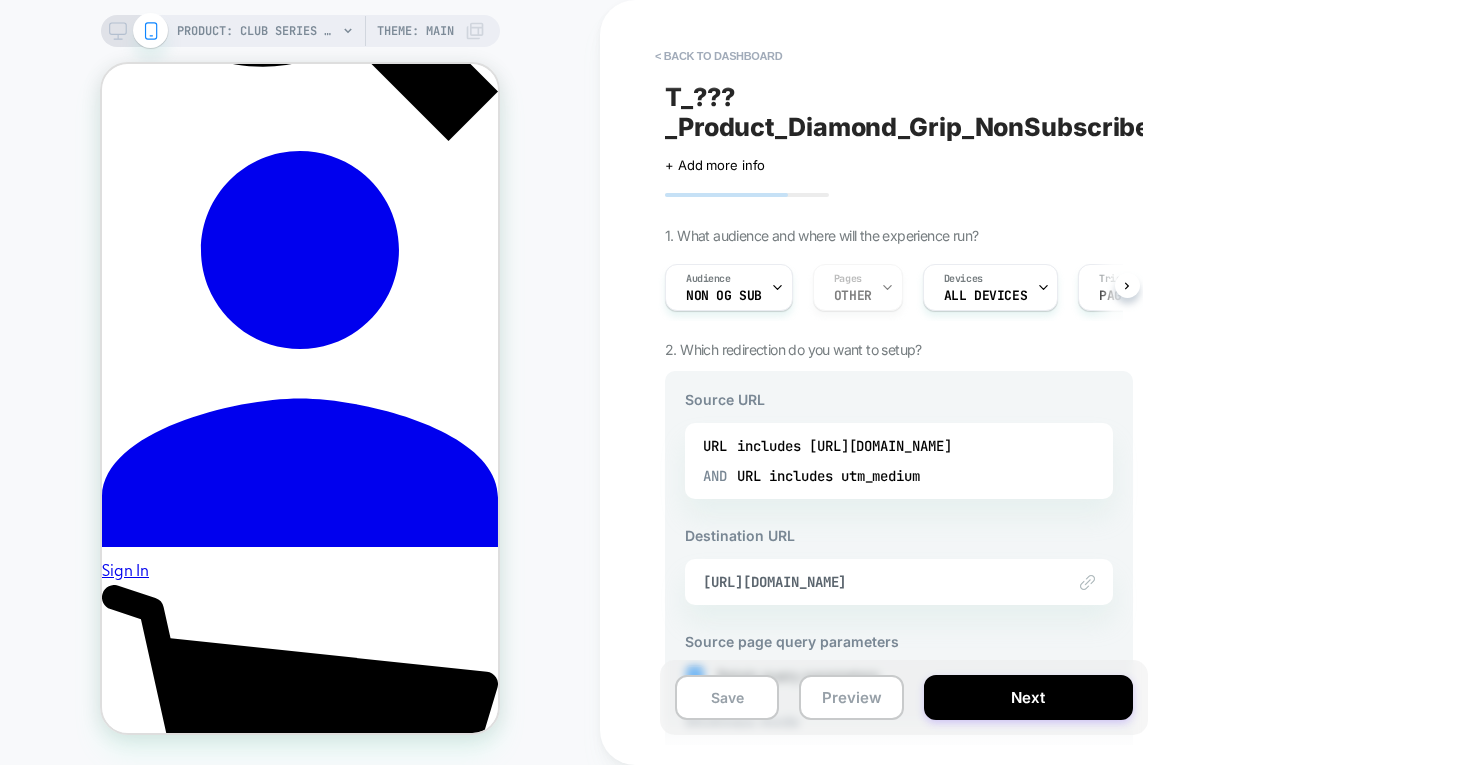 scroll, scrollTop: 0, scrollLeft: 0, axis: both 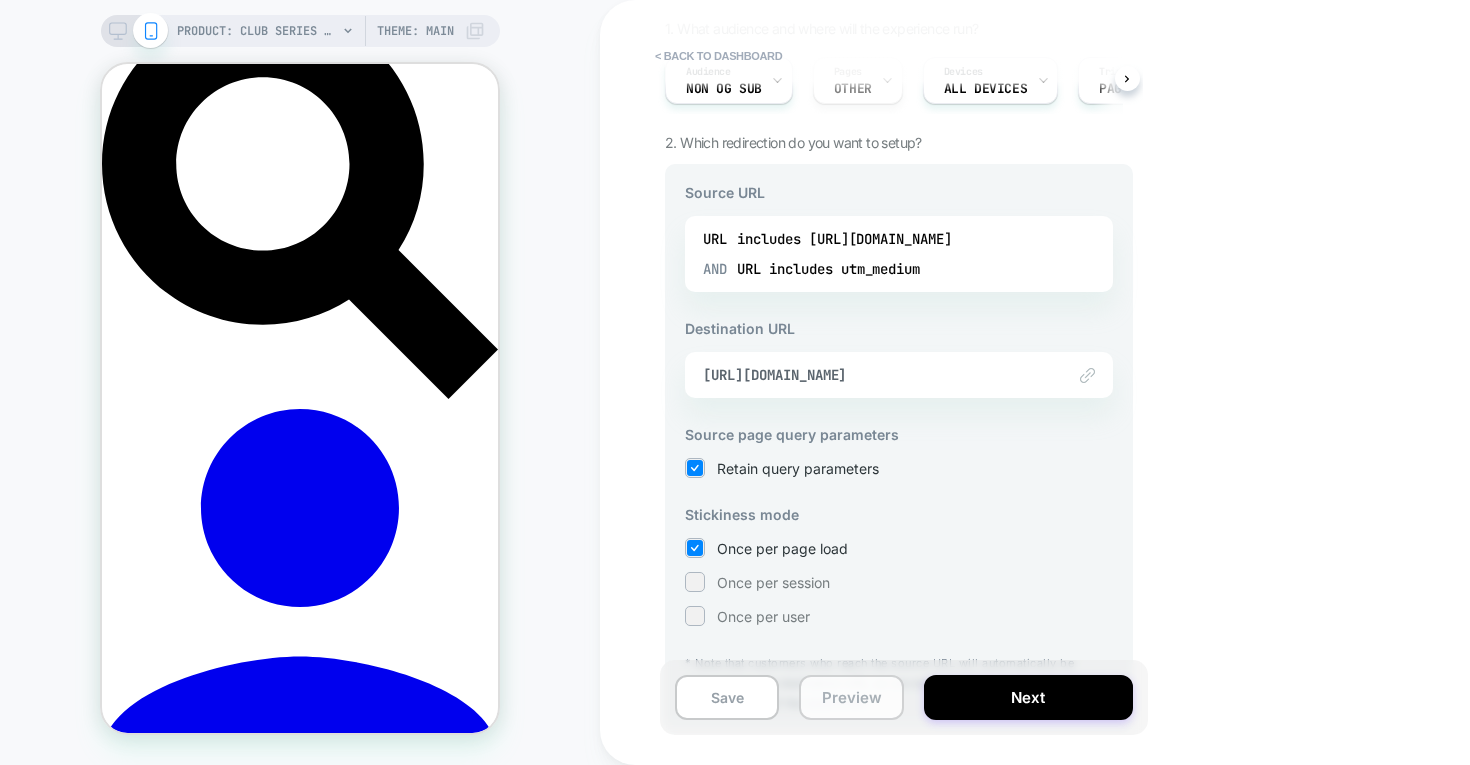 click on "Preview" at bounding box center (851, 697) 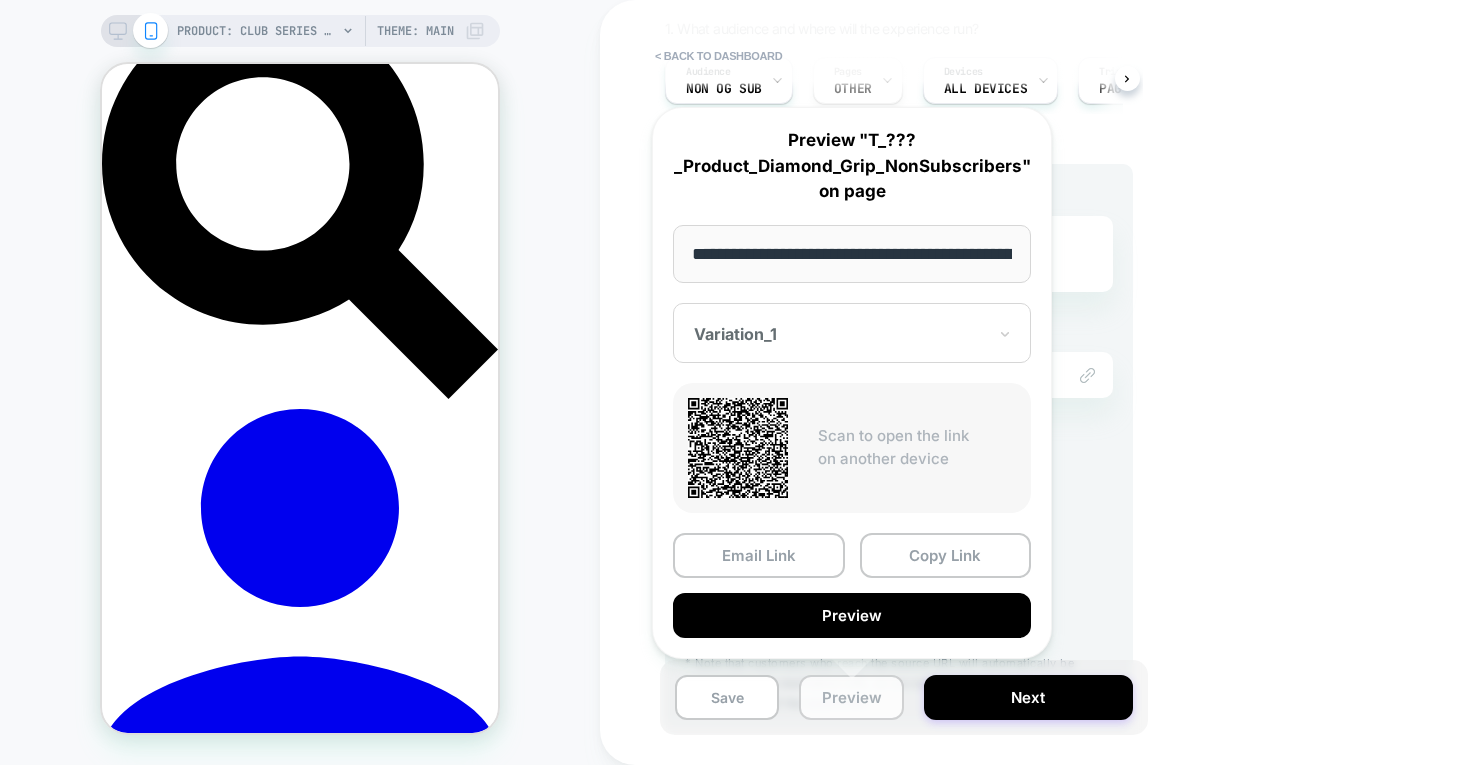 scroll, scrollTop: 0, scrollLeft: 268, axis: horizontal 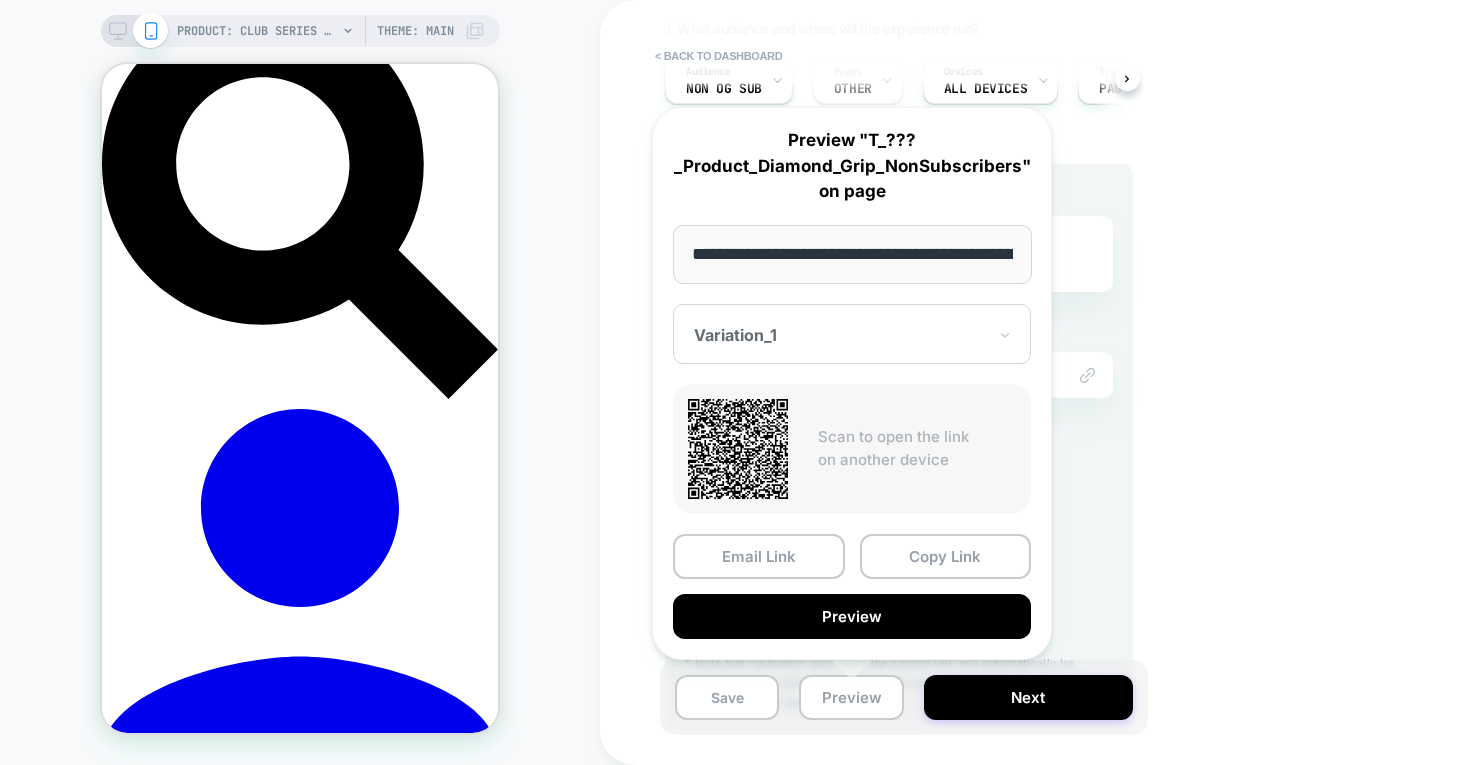 drag, startPoint x: 921, startPoint y: 247, endPoint x: 626, endPoint y: 235, distance: 295.24396 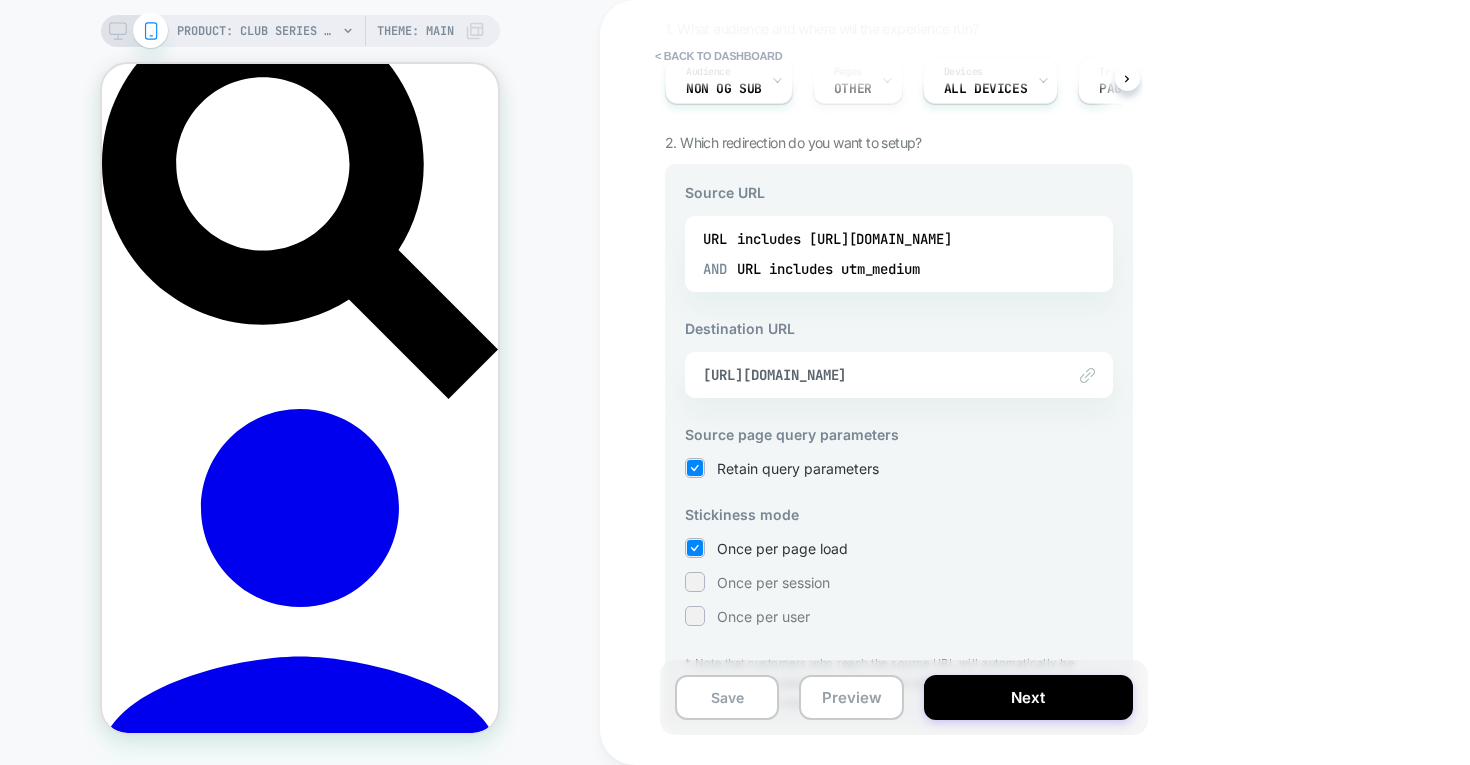click on "< back to dashboard T_???_Product_Diamond_Grip_NonSubscribers Click to edit experience details + Add more info 1. What audience and where will the experience run? Audience Non OG Sub Pages OTHER Devices ALL DEVICES Trigger Page Load 2. Which redirection do you want to setup? Source URL URL   includes   https://us.dollarshaveclub.com/products/razor-handle AND URL   includes   utm_medium Destination URL Link to https://us.dollarshaveclub.com/products/razor-handle?view=bazaarvoice-handlesbundle Source page query parameters Retain query parameters Stickiness mode Once per page load Once per session Once per user * Note that customers who reach the source URL will automatically be redirected to the destination URL, so we will override & disable the general page targeting of the experiment Save Preview Next" at bounding box center (1040, 382) 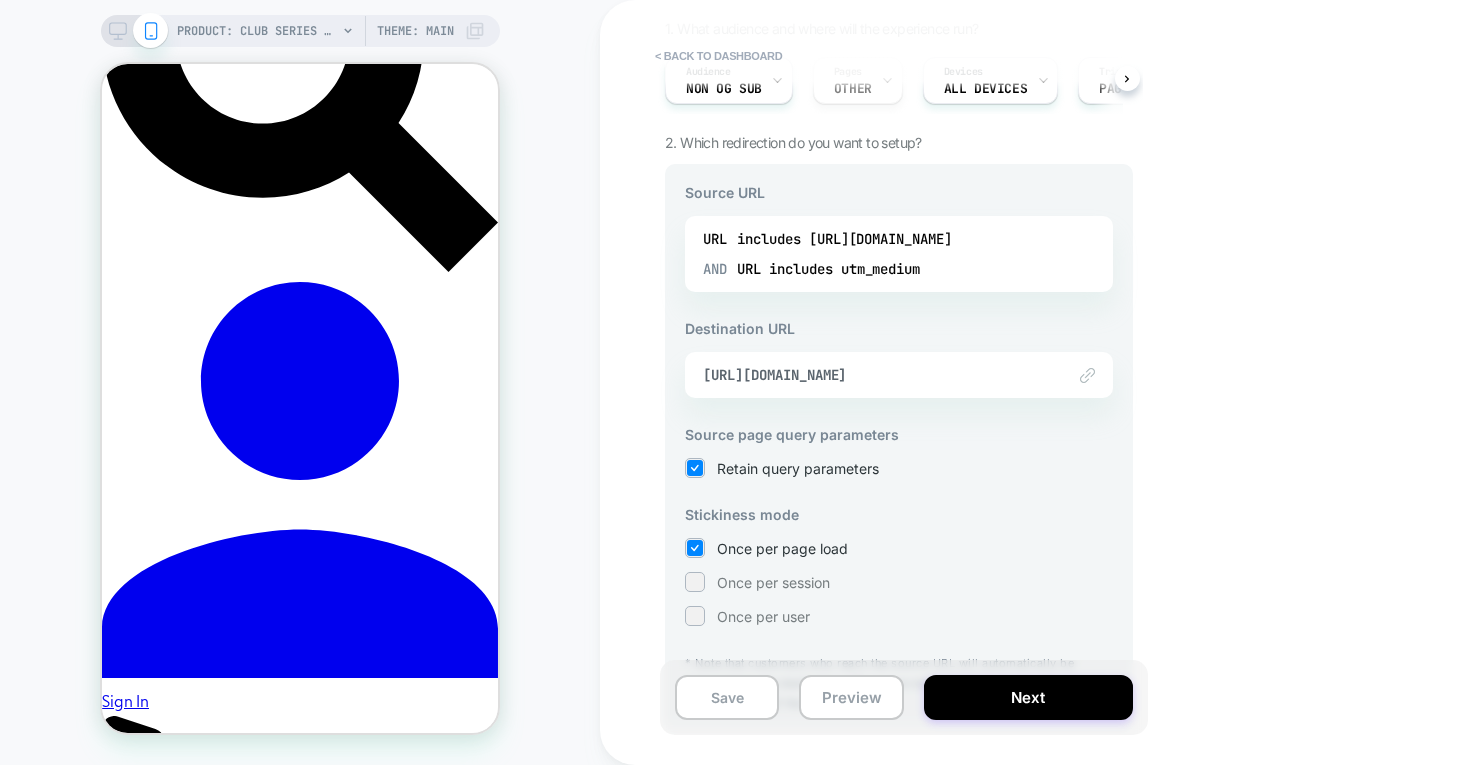 scroll, scrollTop: 1176, scrollLeft: 0, axis: vertical 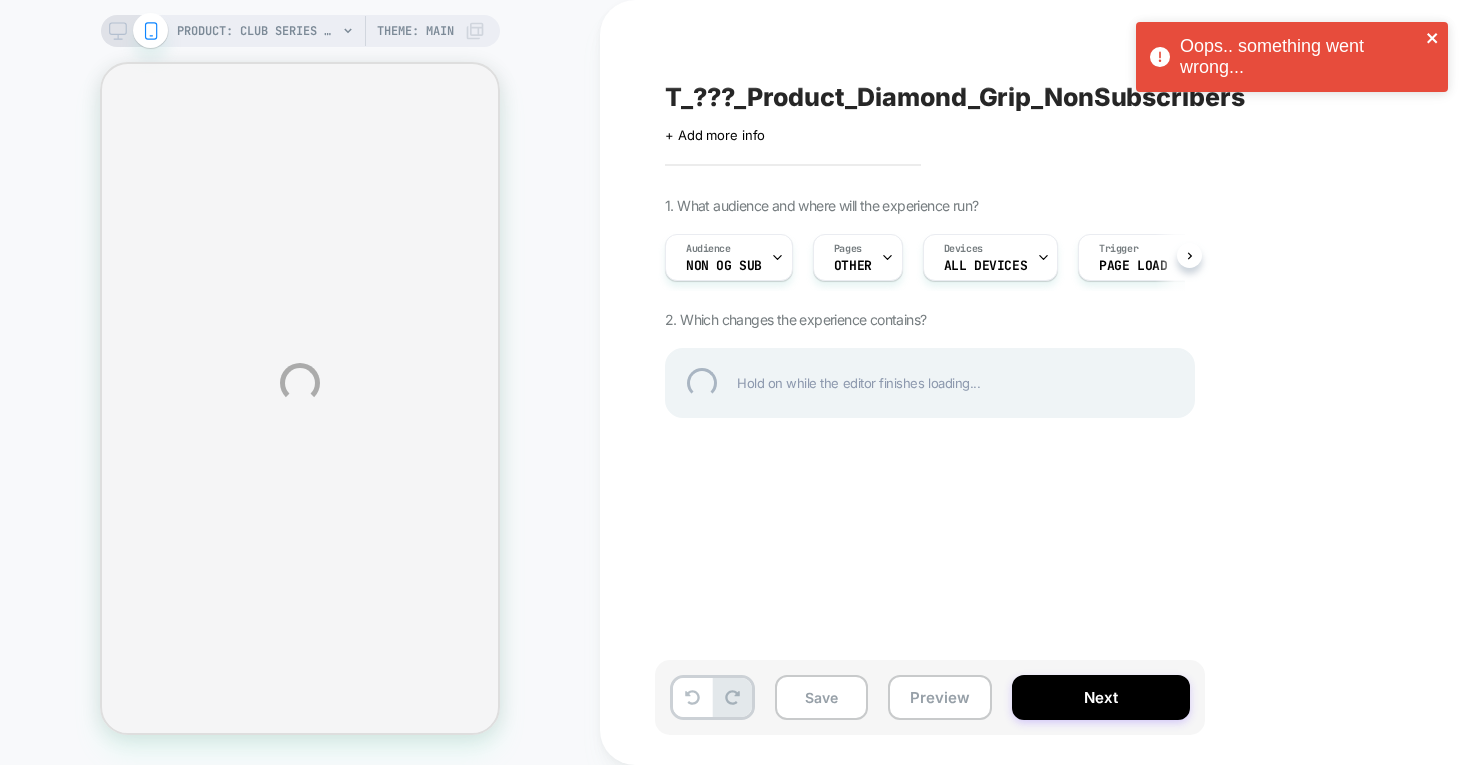 click 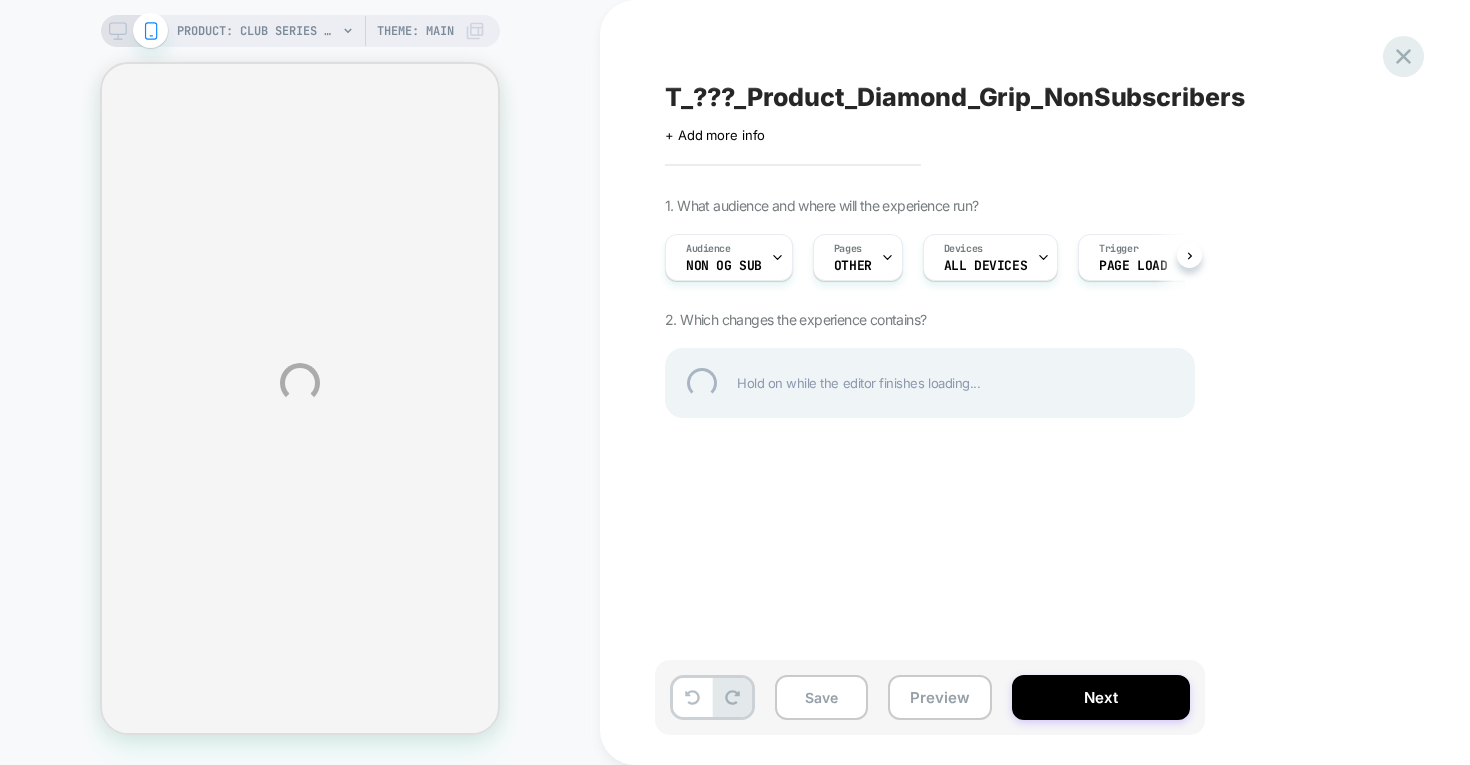 click at bounding box center [1403, 56] 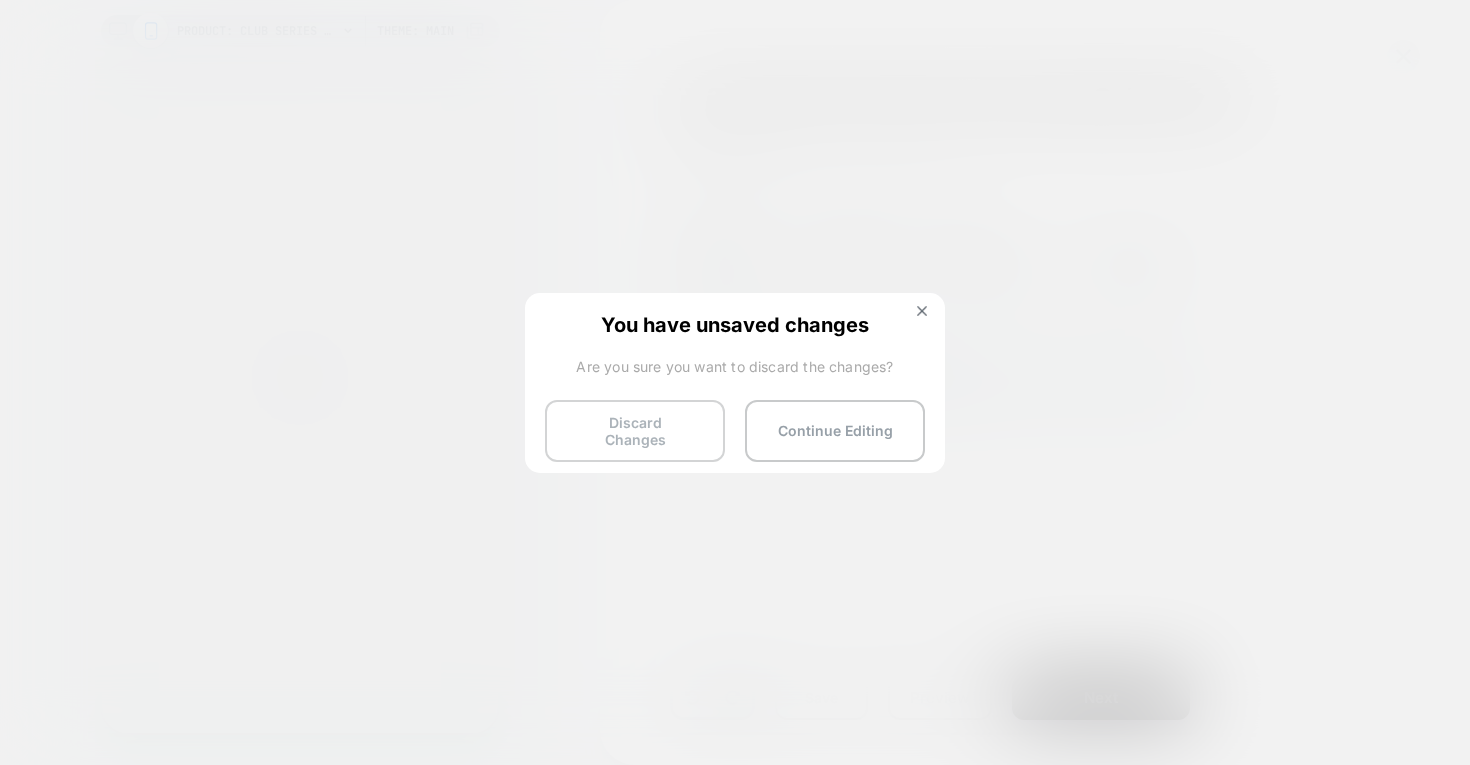 click on "Discard Changes" at bounding box center [635, 431] 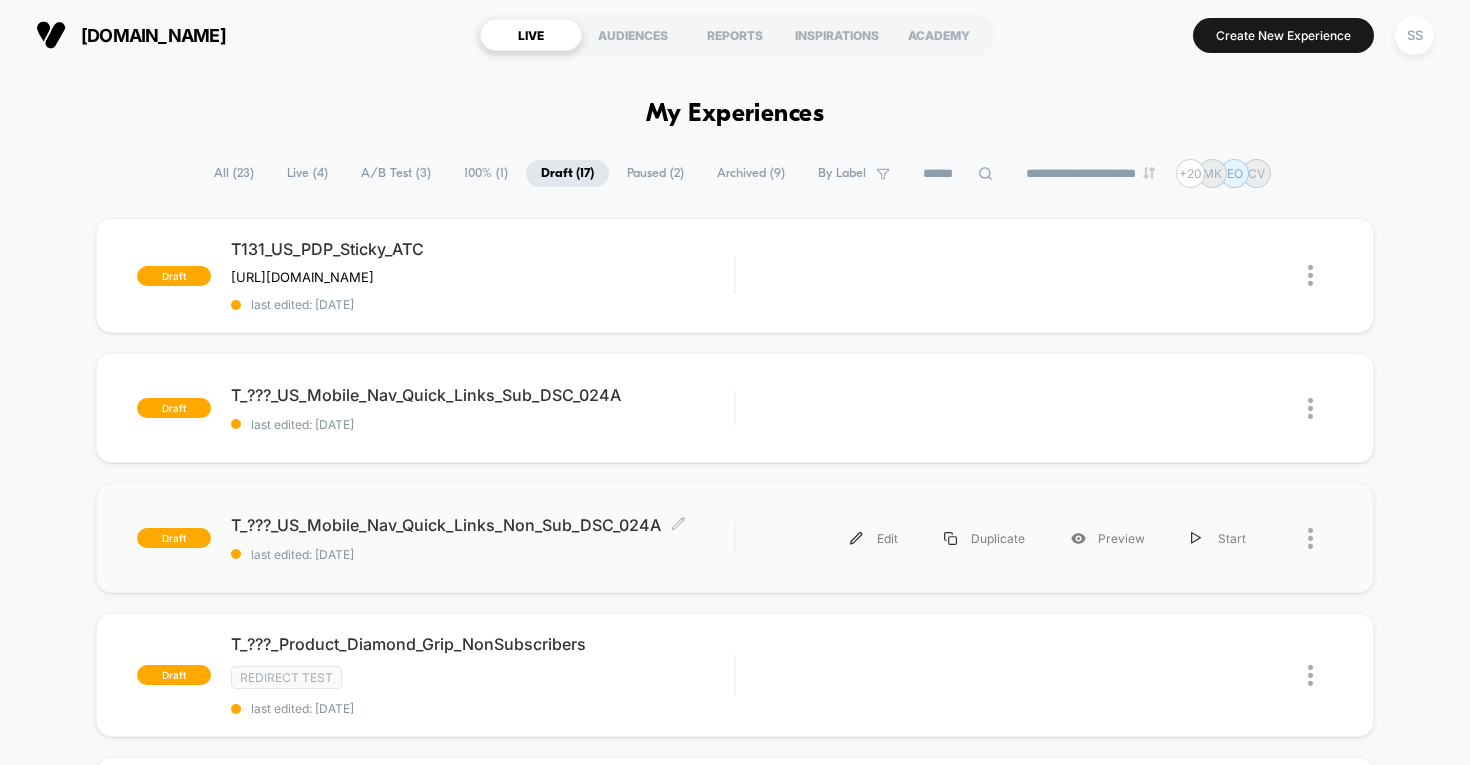 scroll, scrollTop: 46, scrollLeft: 0, axis: vertical 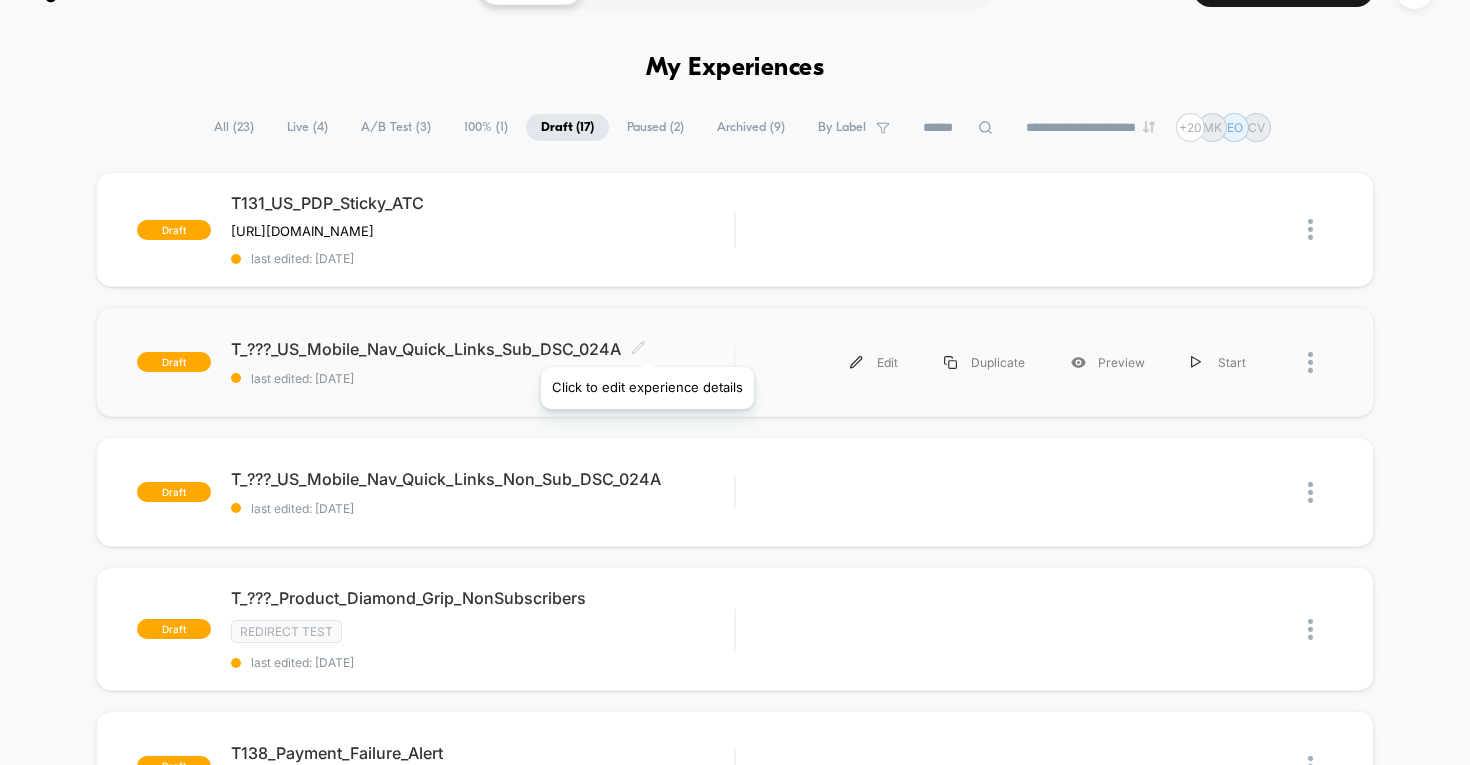 click 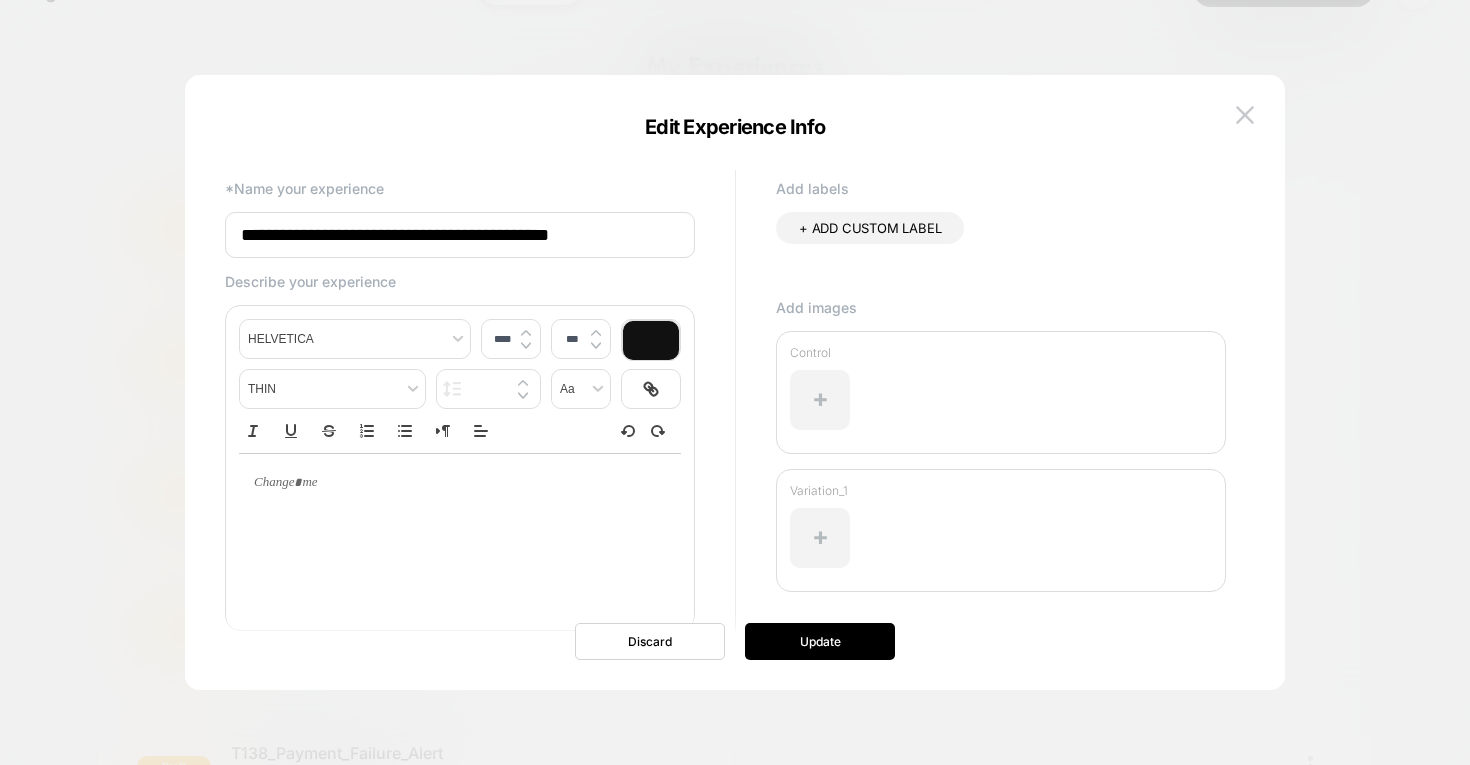 click on "**********" at bounding box center (460, 235) 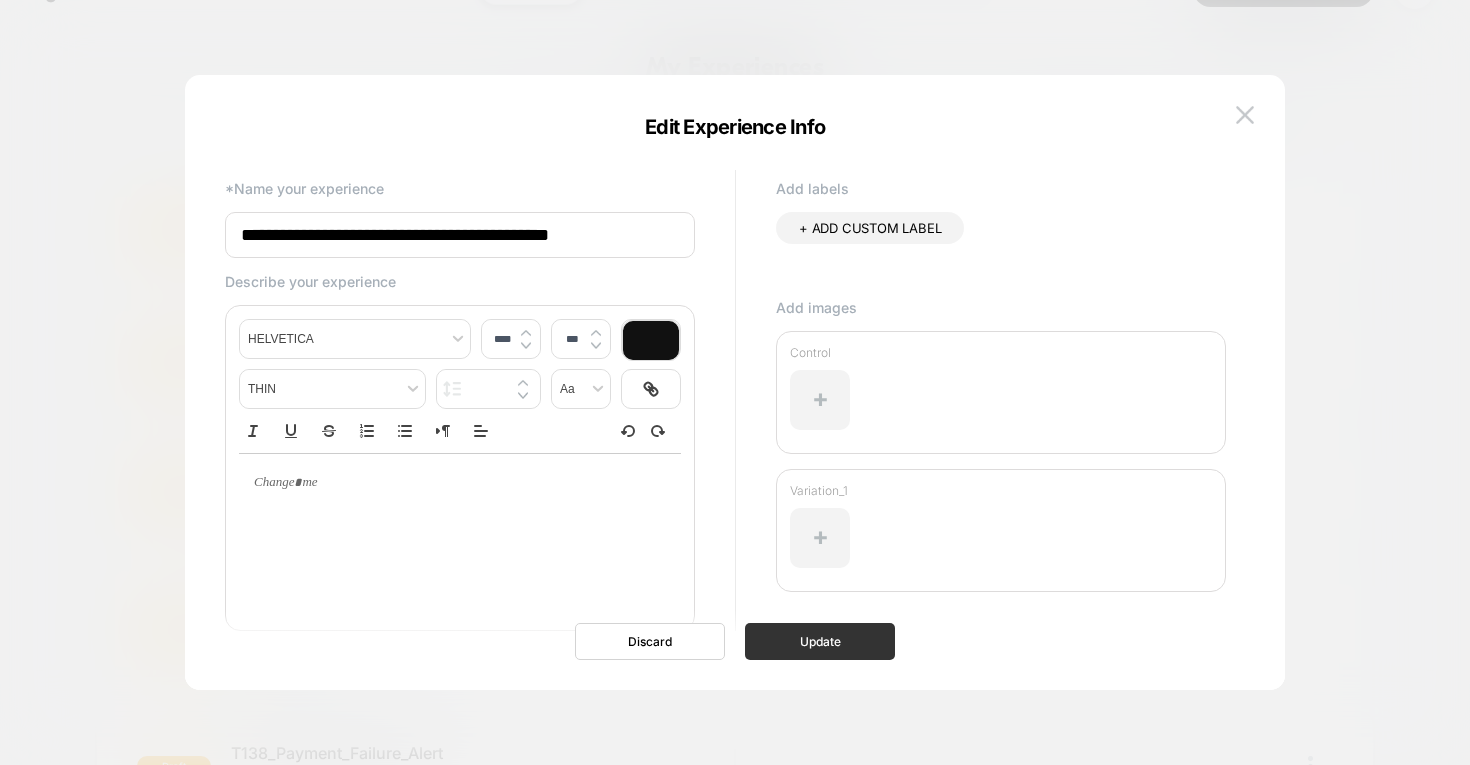 type on "**********" 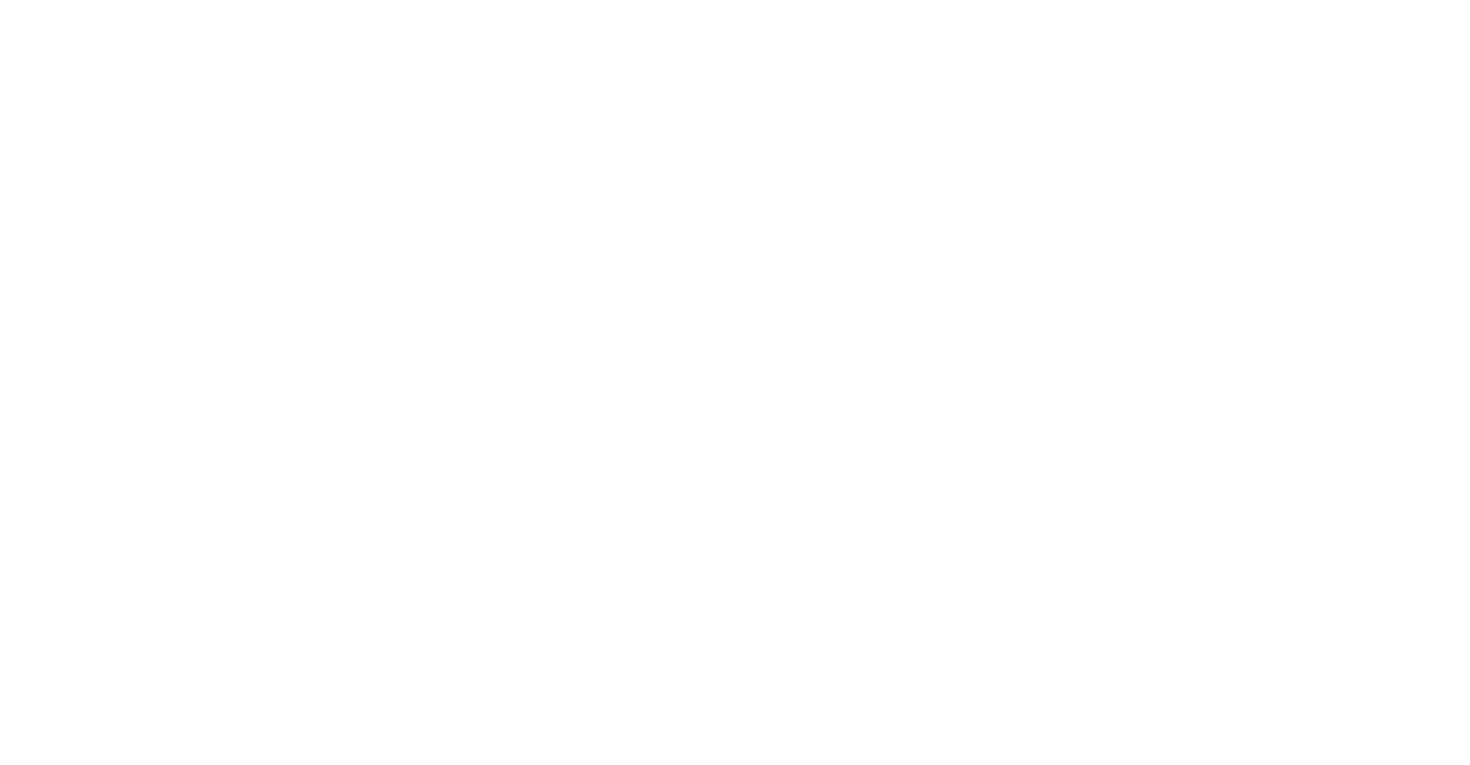 scroll, scrollTop: 0, scrollLeft: 0, axis: both 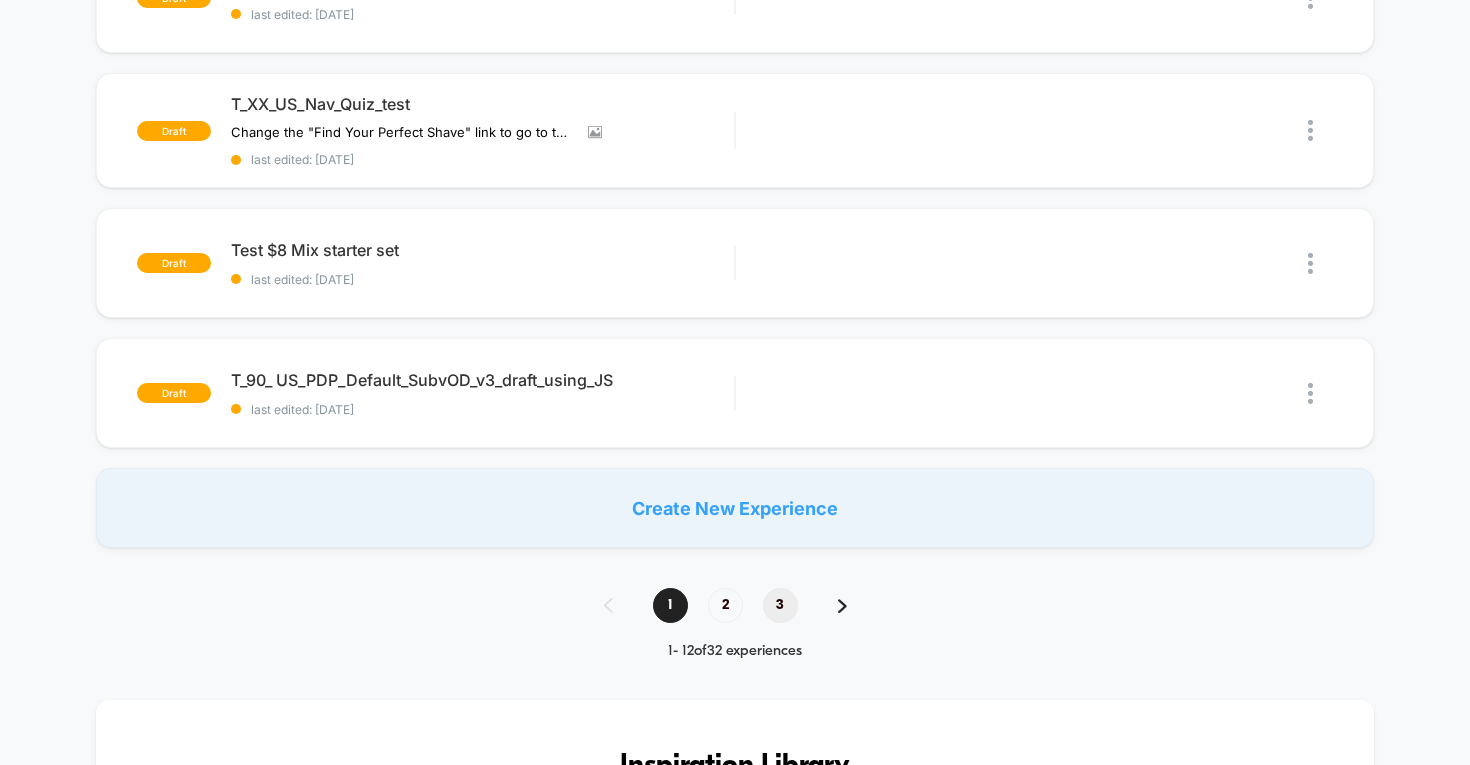 click on "3" at bounding box center [780, 605] 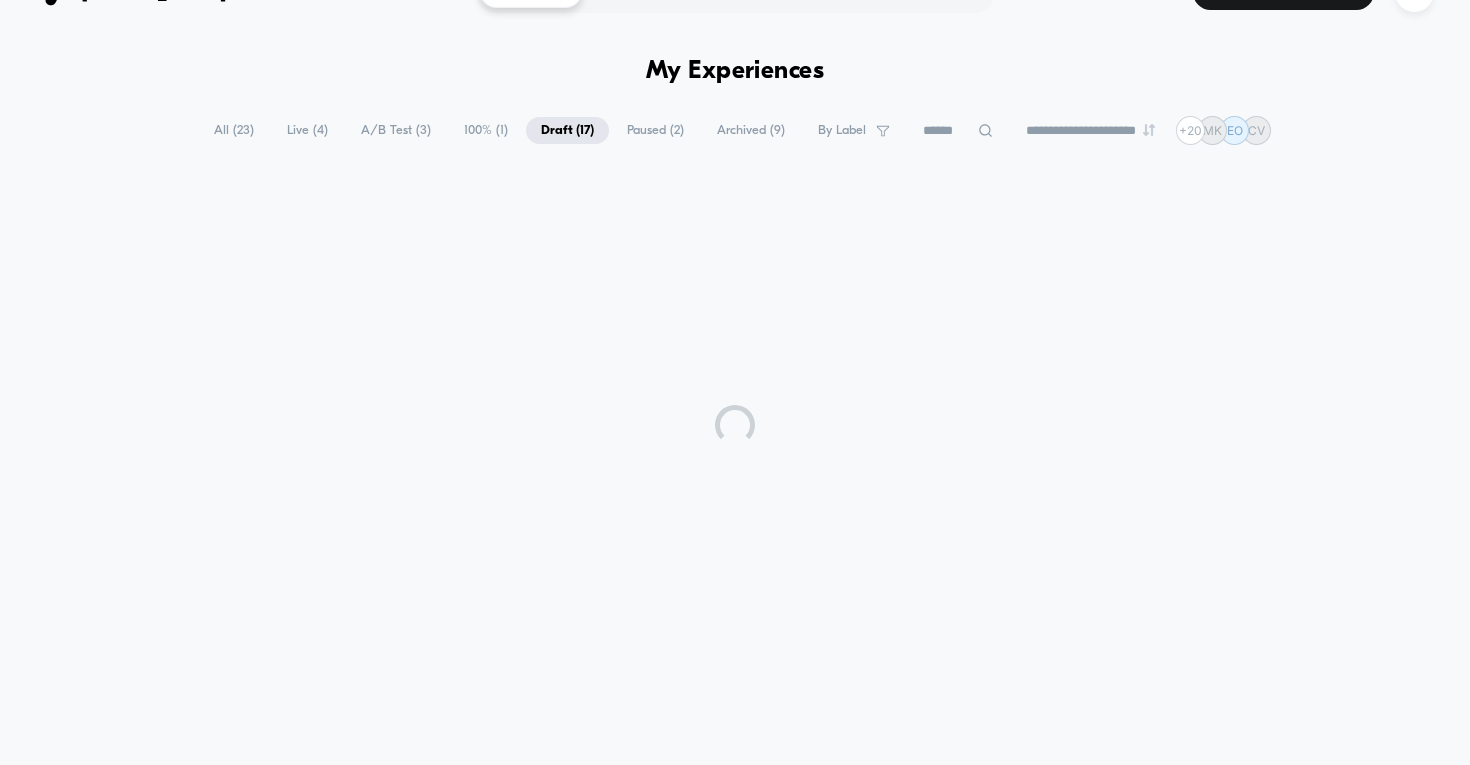 scroll, scrollTop: 25, scrollLeft: 0, axis: vertical 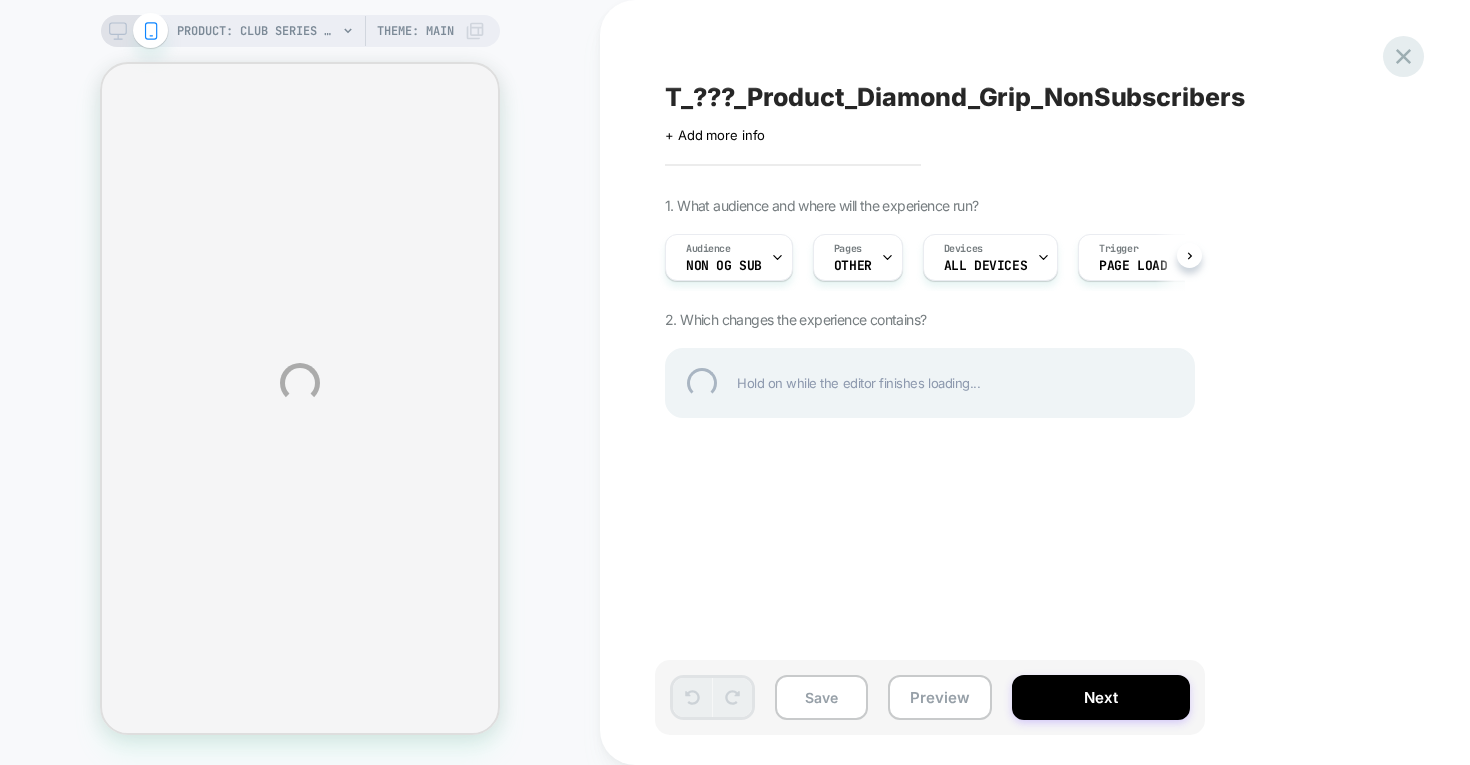 click at bounding box center [1403, 56] 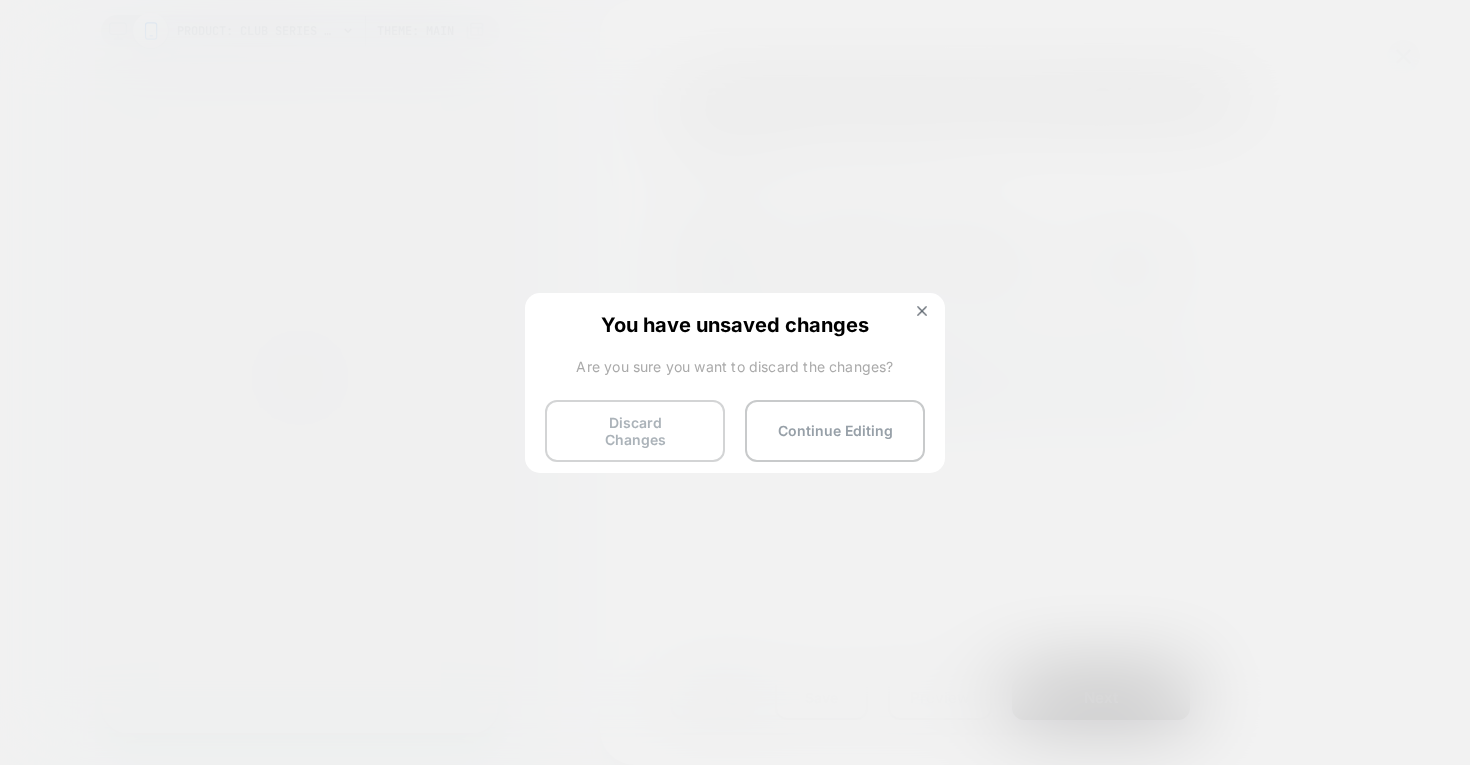 click on "Discard Changes" at bounding box center (635, 431) 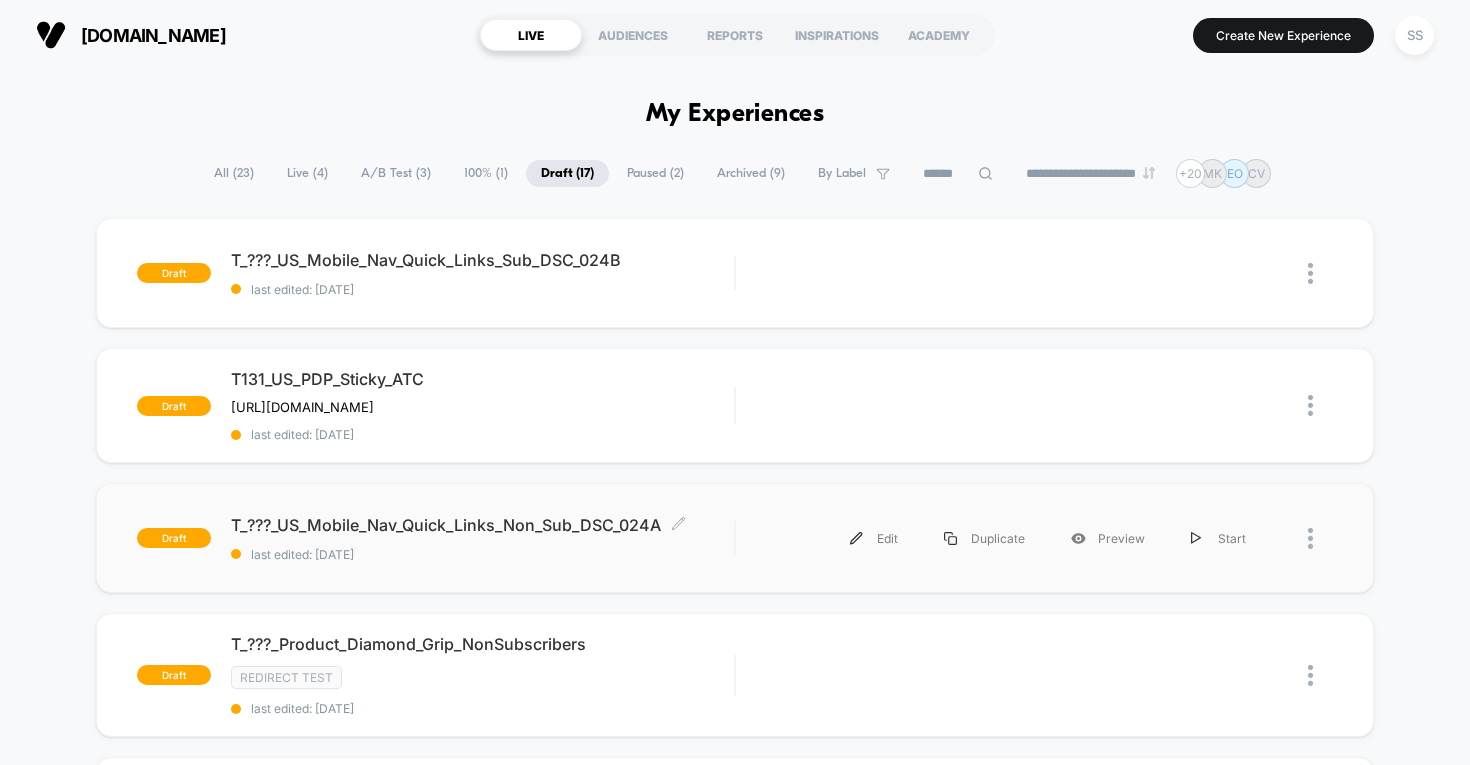 click on "T_???_US_Mobile_Nav_Quick_Links_Non_Sub_DSC_024A Click to edit experience details" at bounding box center (483, 525) 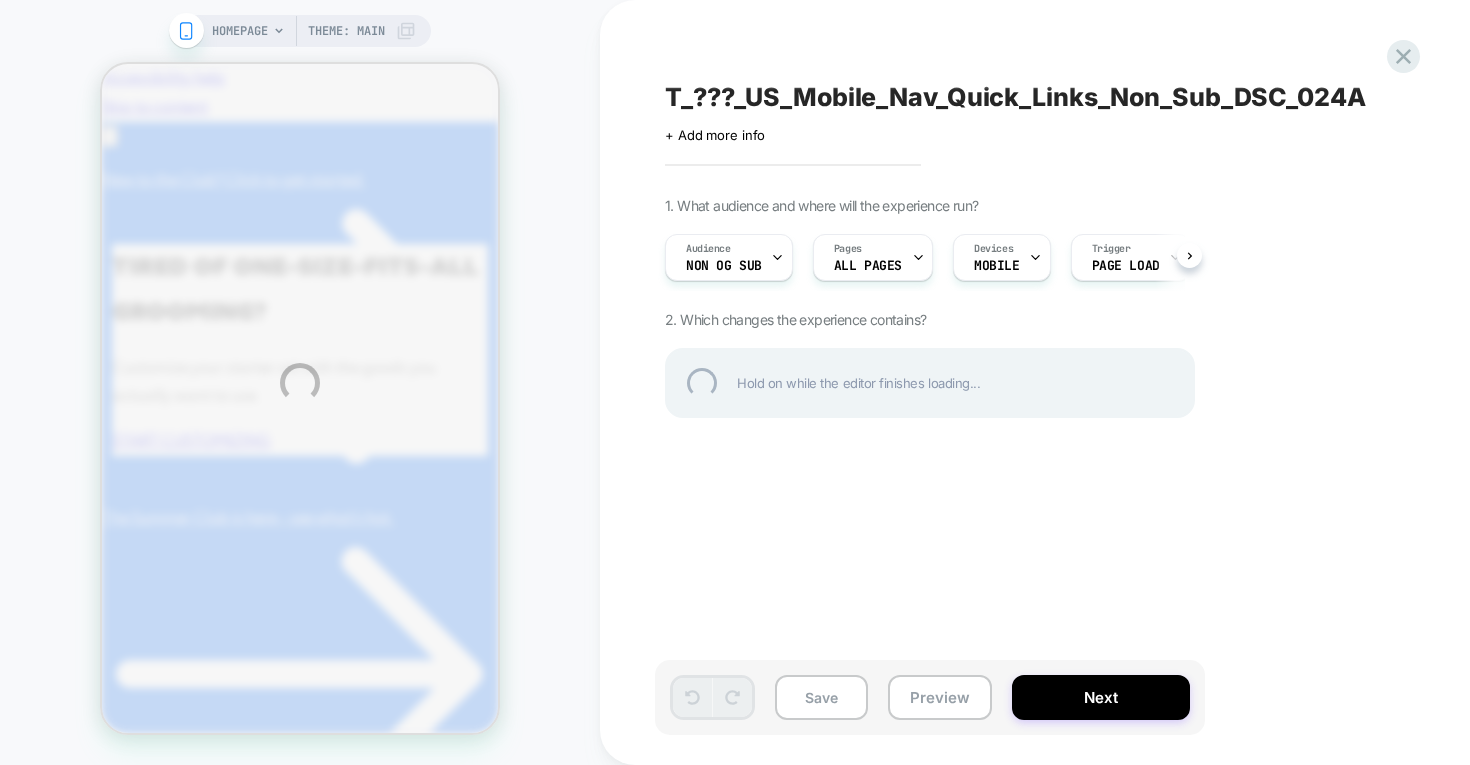 scroll, scrollTop: 0, scrollLeft: 0, axis: both 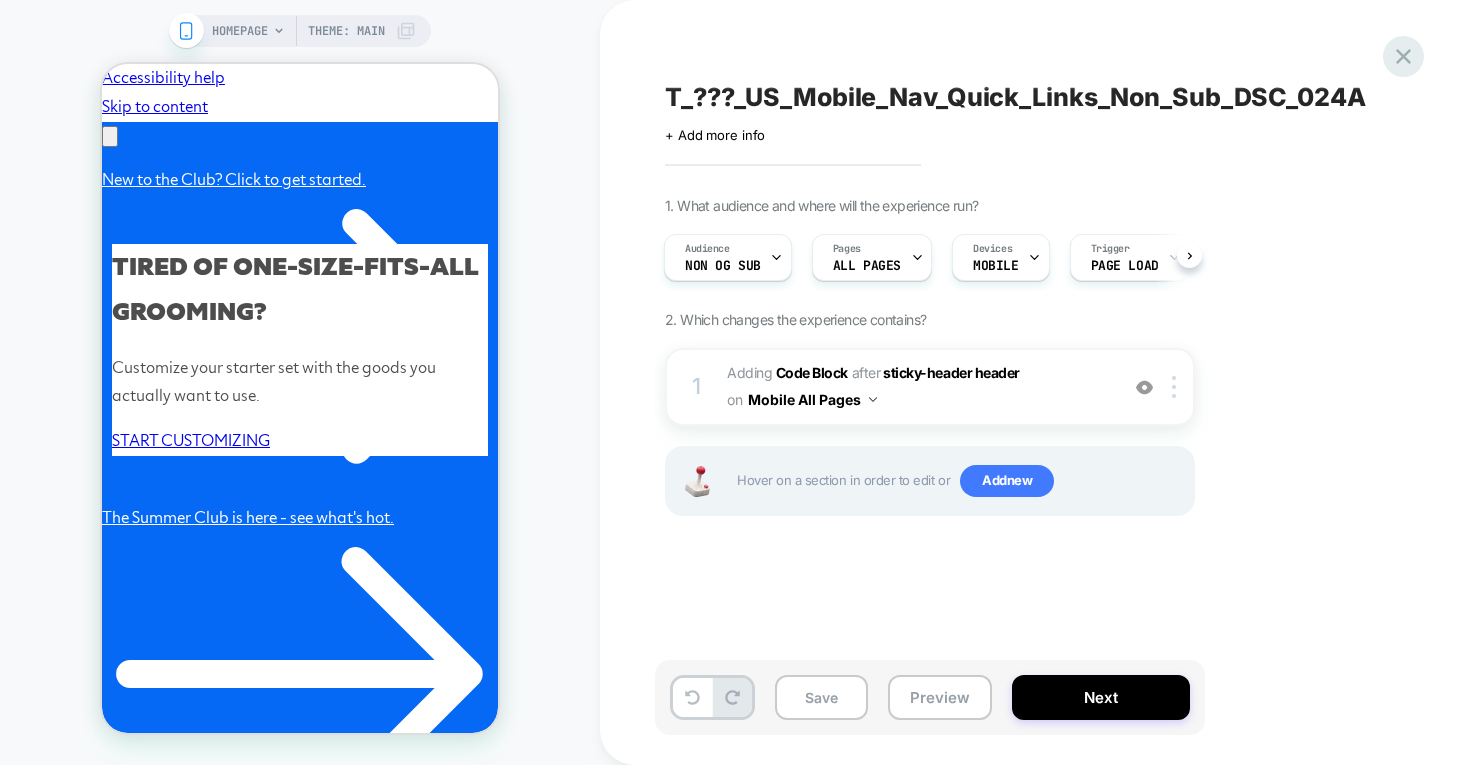 click 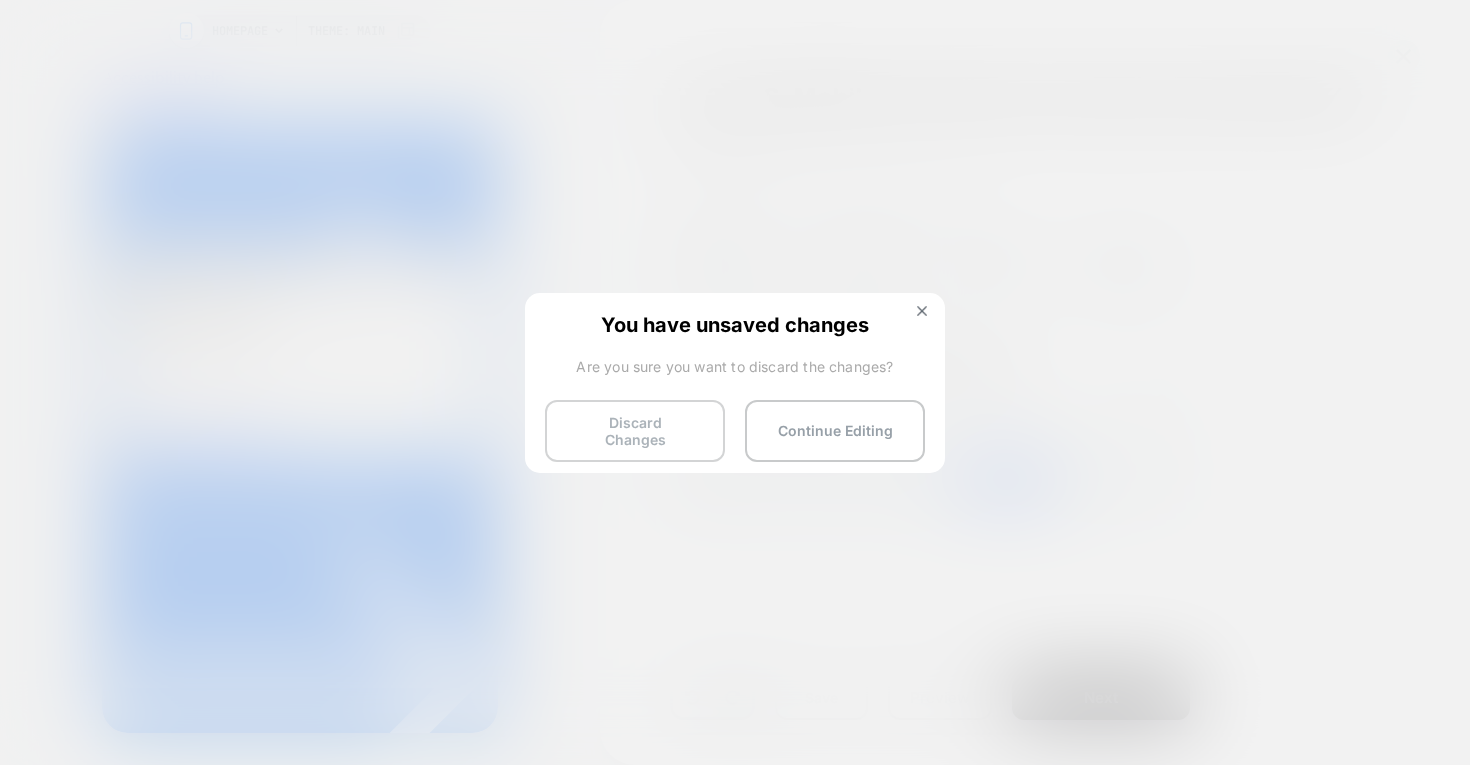 click on "Discard Changes" at bounding box center (635, 431) 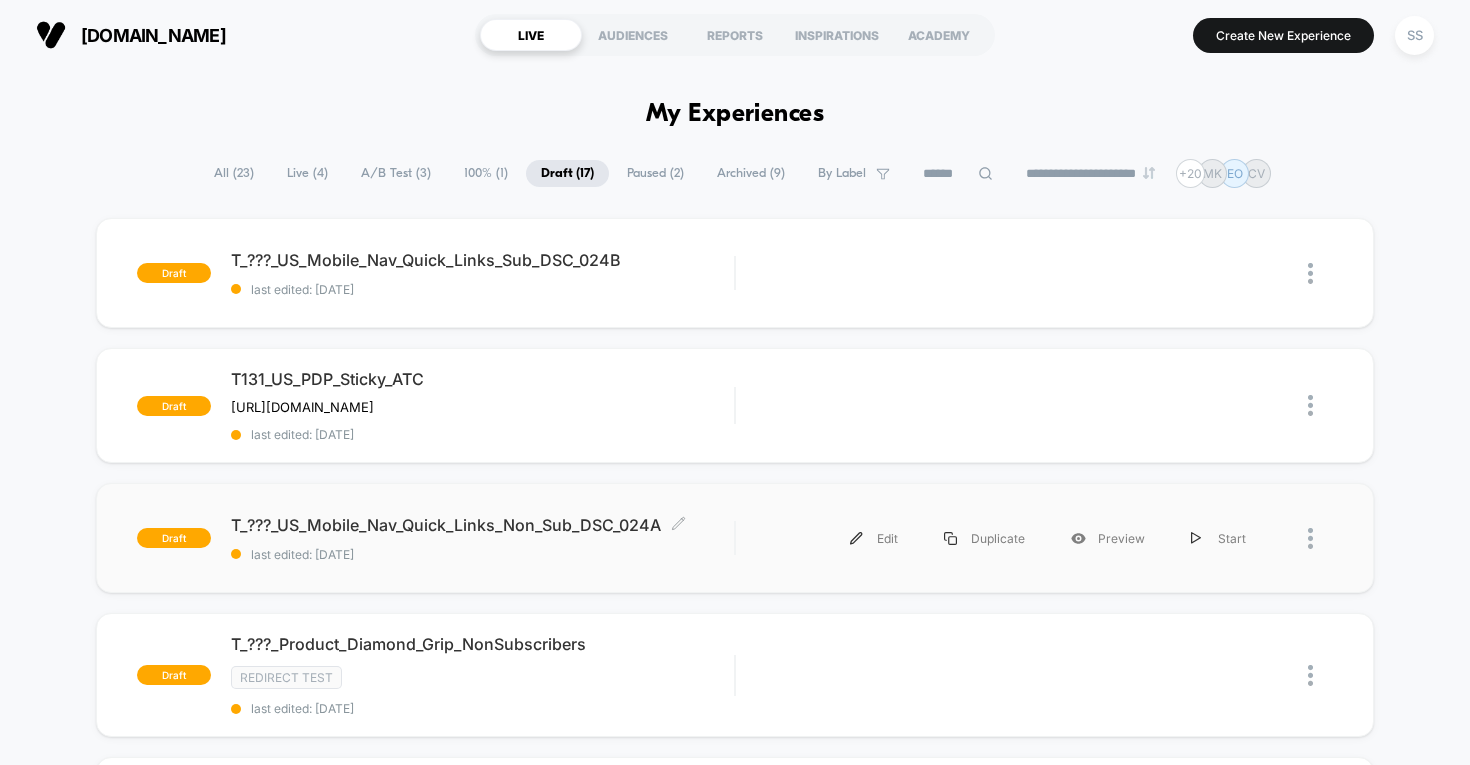 click on "T_???_US_Mobile_Nav_Quick_Links_Non_Sub_DSC_024A Click to edit experience details" at bounding box center (483, 525) 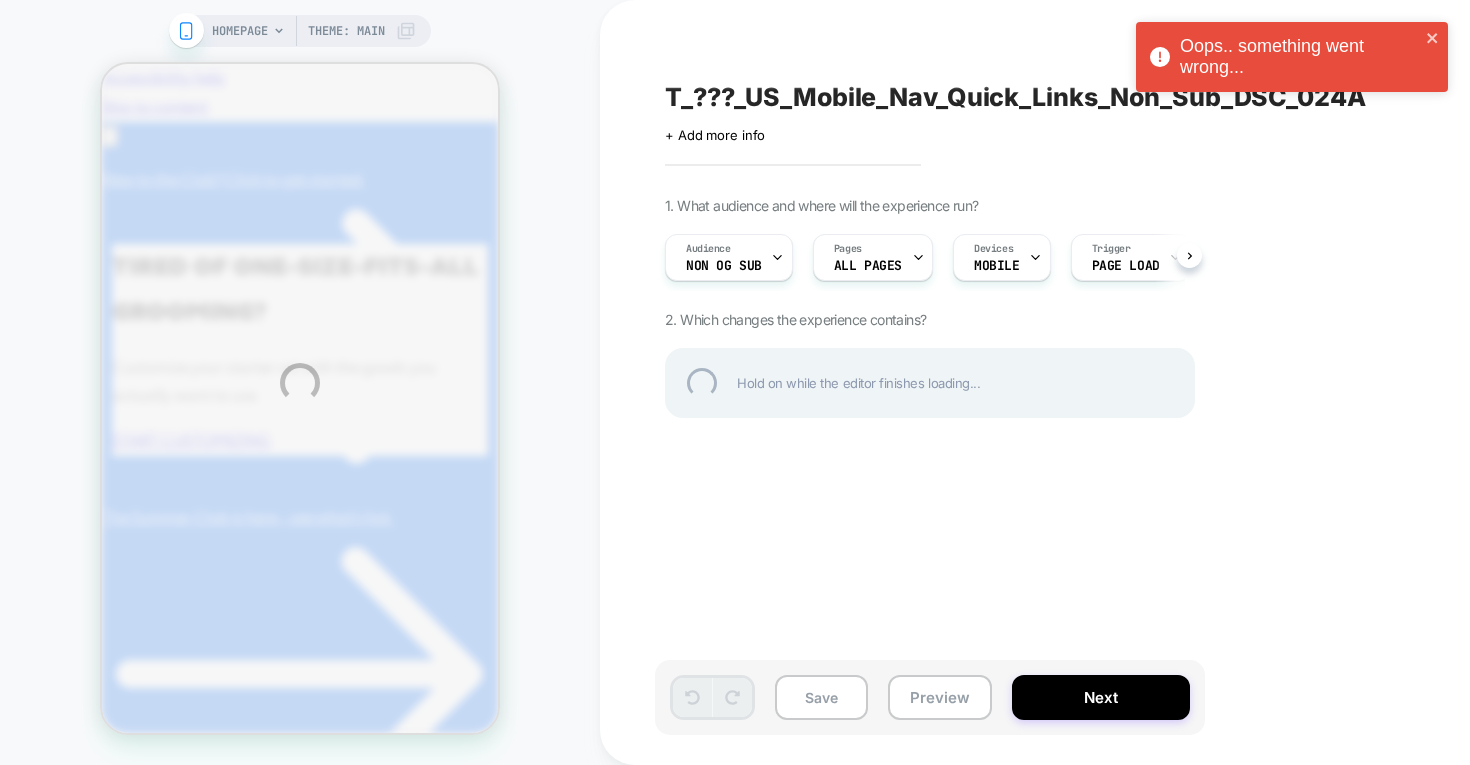 scroll, scrollTop: 0, scrollLeft: 0, axis: both 